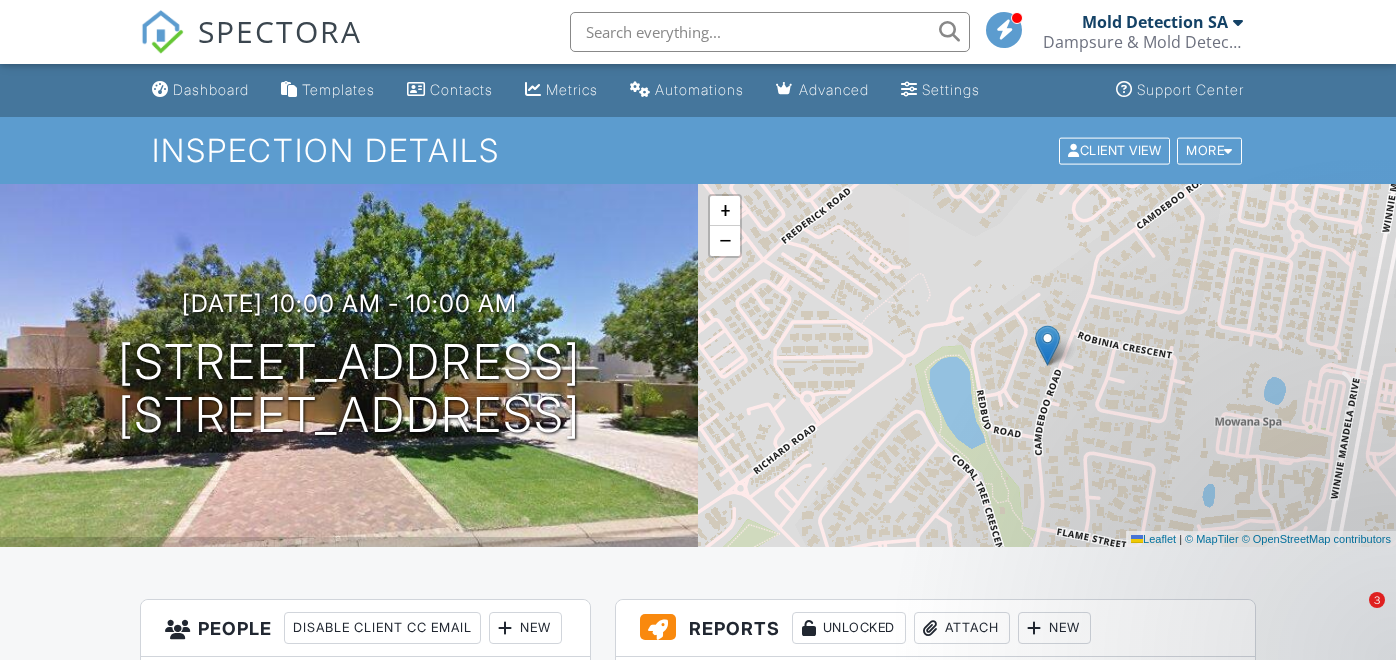 scroll, scrollTop: 0, scrollLeft: 0, axis: both 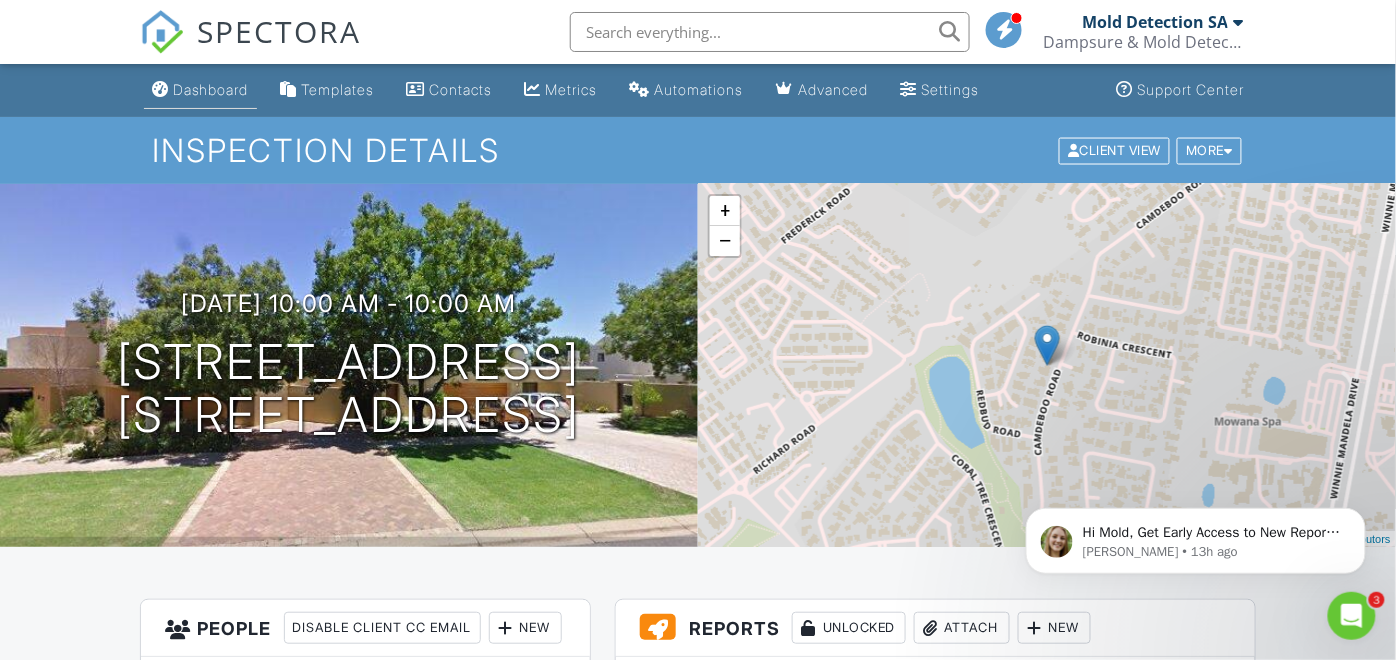 click on "Dashboard" at bounding box center [211, 89] 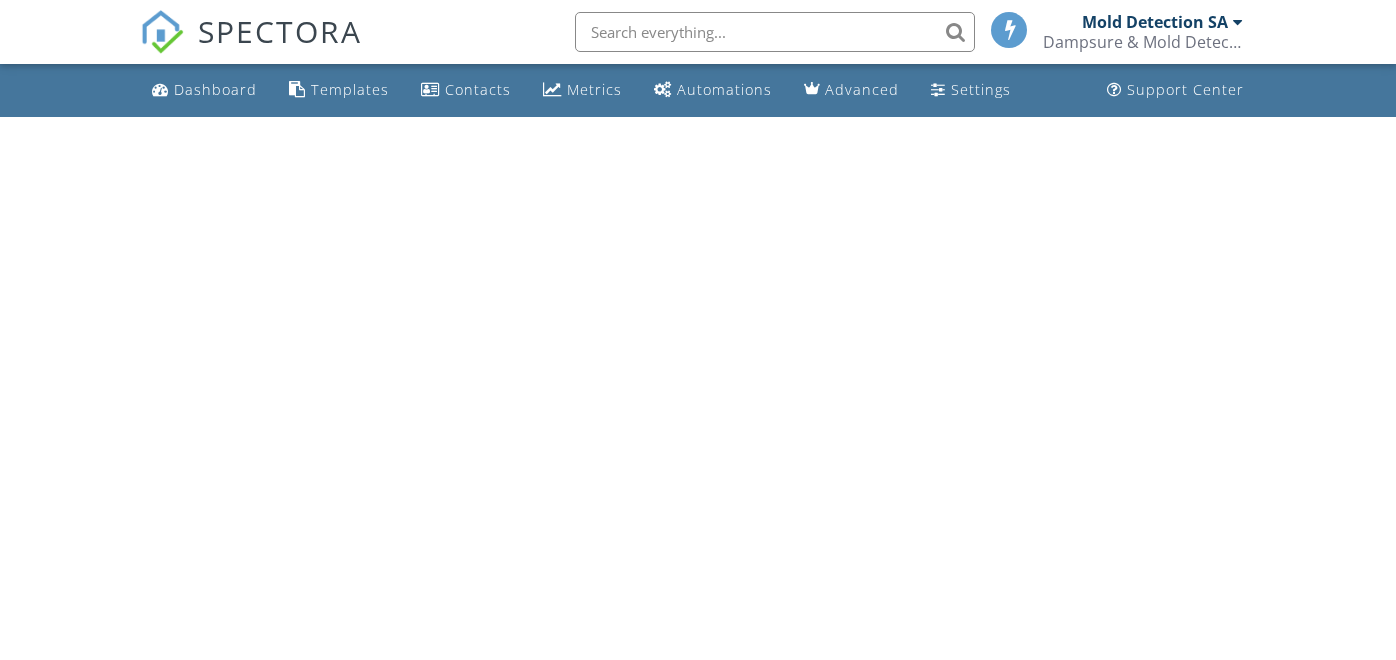 scroll, scrollTop: 0, scrollLeft: 0, axis: both 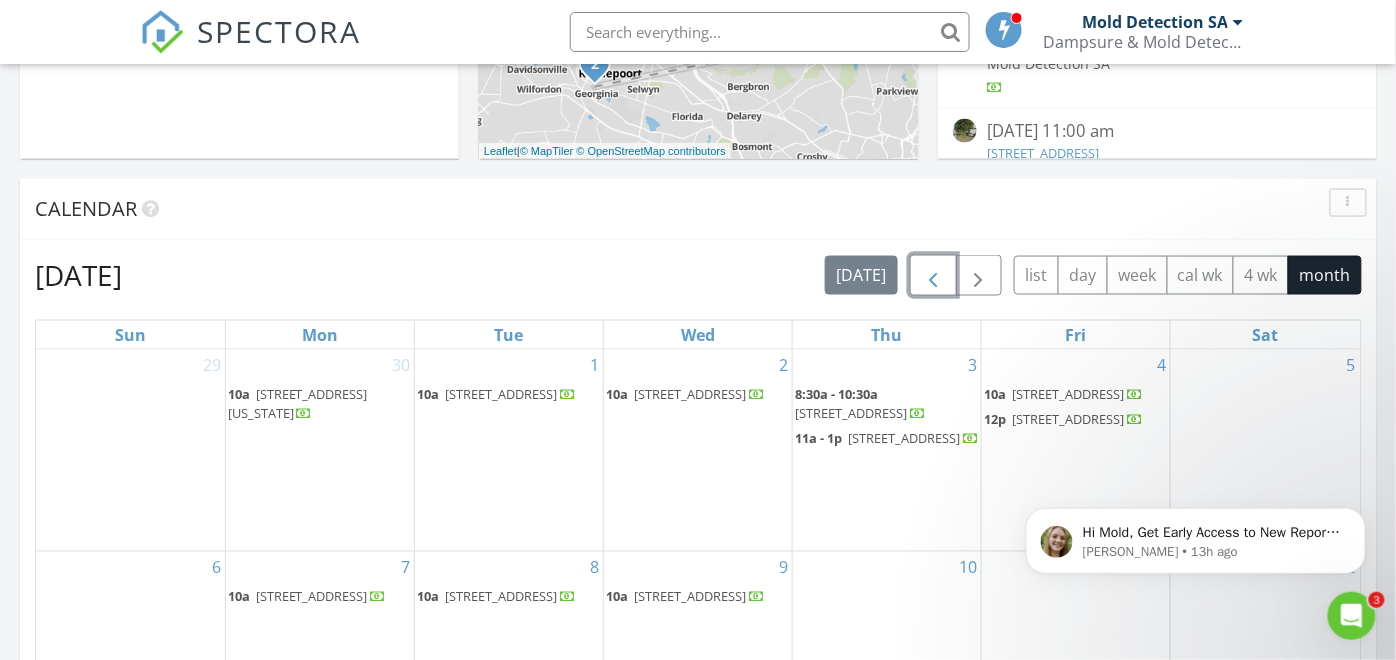 click at bounding box center (933, 276) 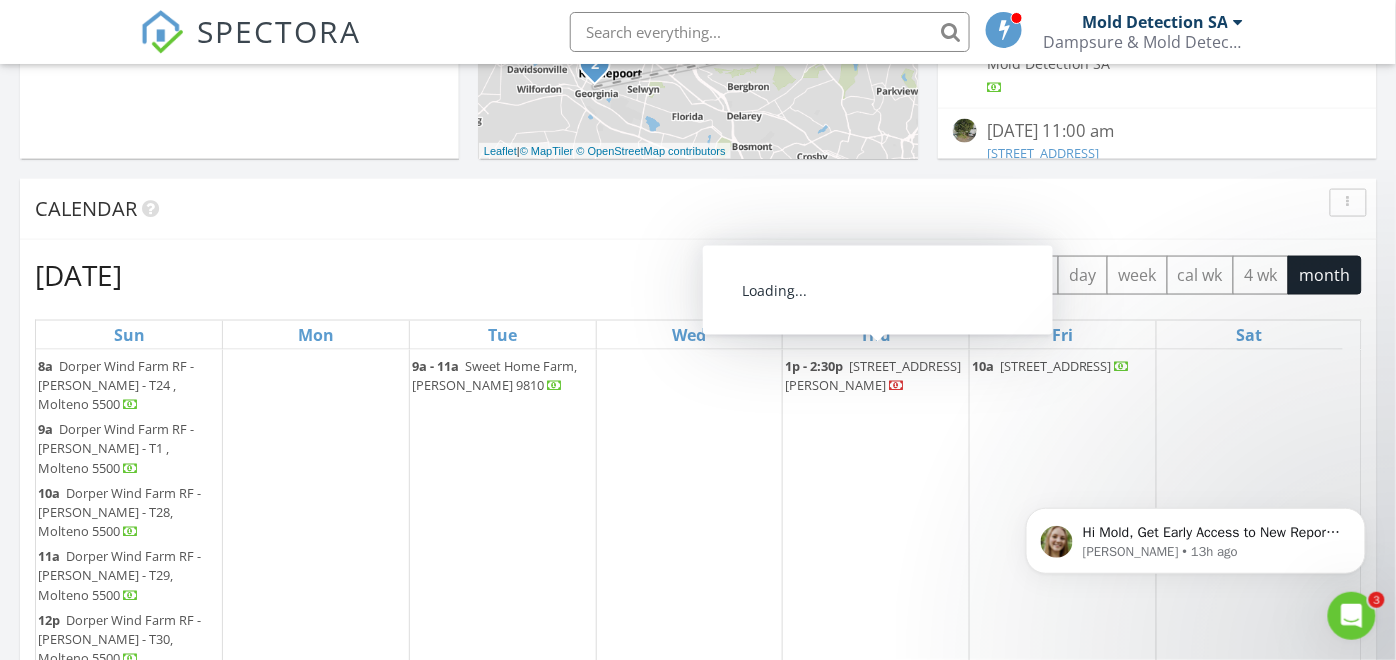 scroll, scrollTop: 38, scrollLeft: 0, axis: vertical 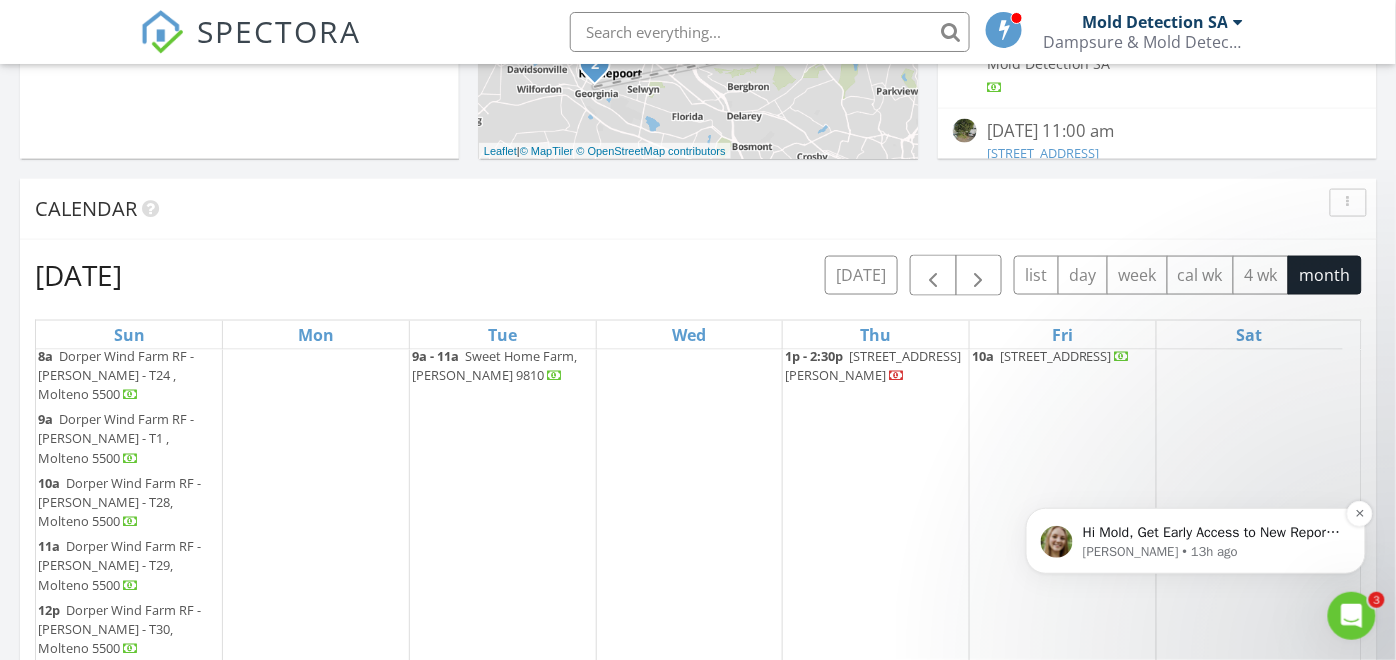 click on "Megan • 13h ago" at bounding box center [1211, 551] 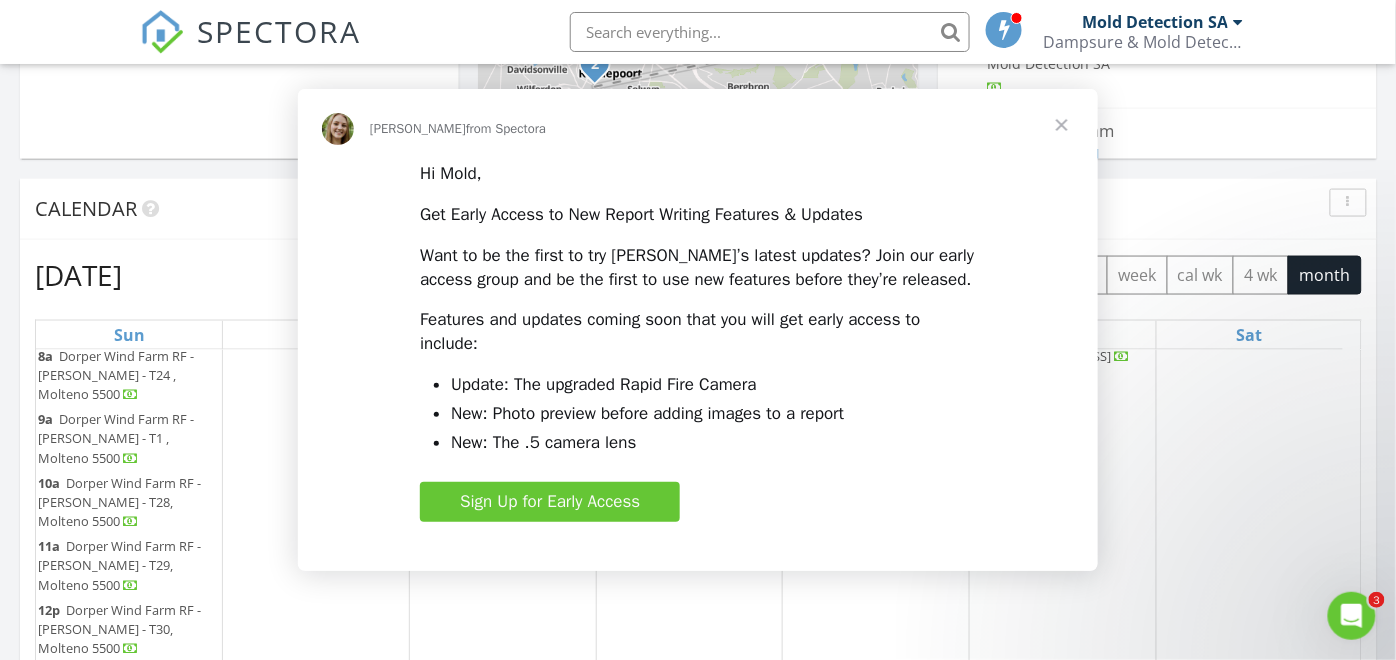 scroll, scrollTop: 0, scrollLeft: 0, axis: both 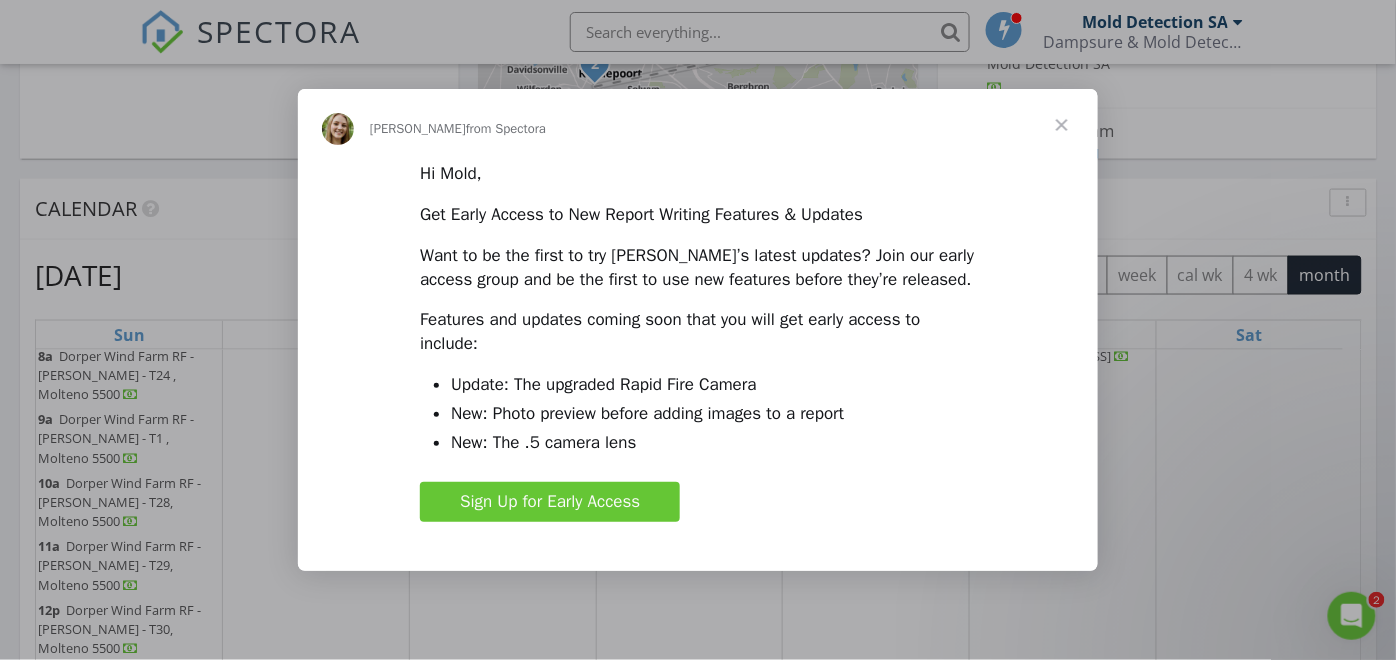 click at bounding box center (1062, 125) 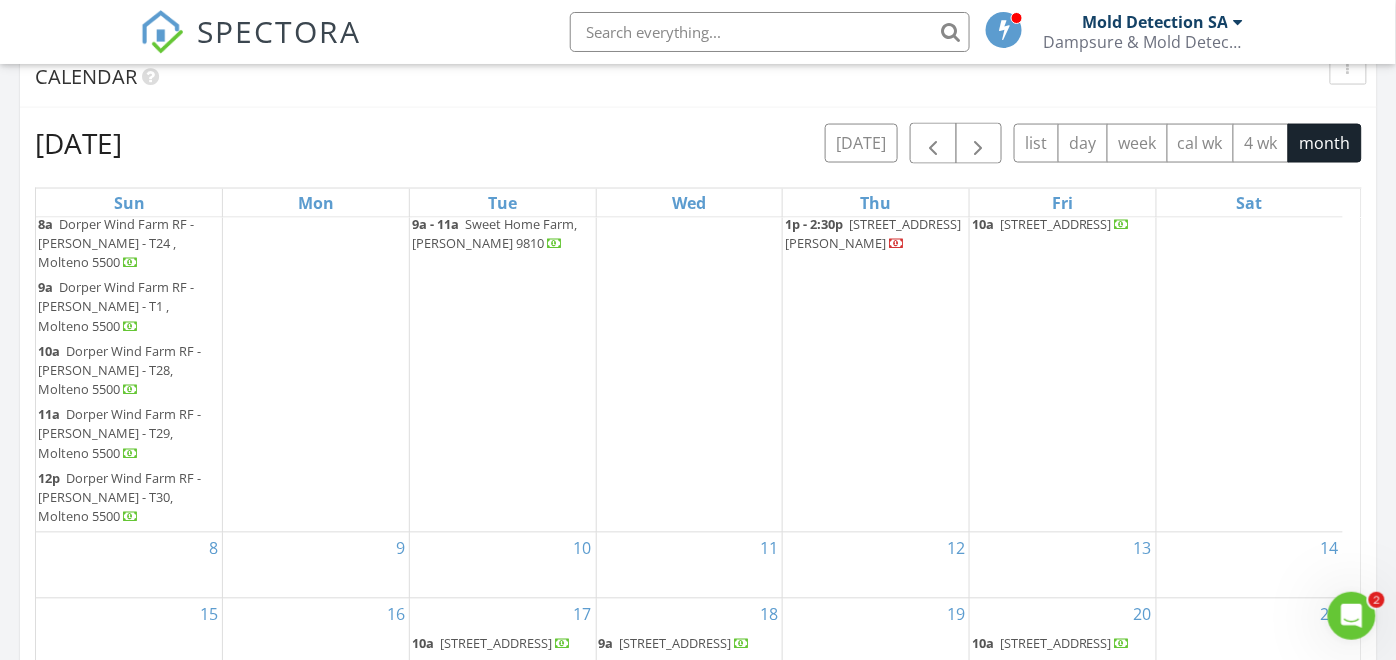 scroll, scrollTop: 1034, scrollLeft: 0, axis: vertical 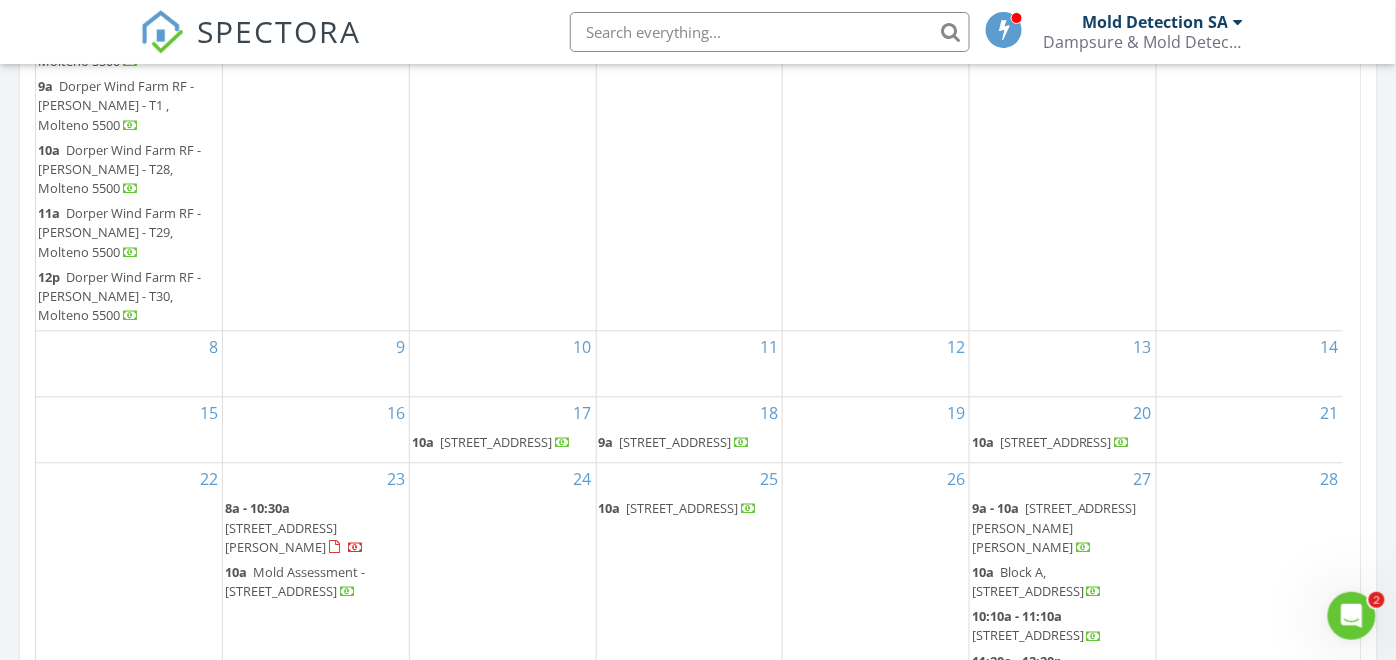 click on "[STREET_ADDRESS][PERSON_NAME][PERSON_NAME]" at bounding box center (1054, 528) 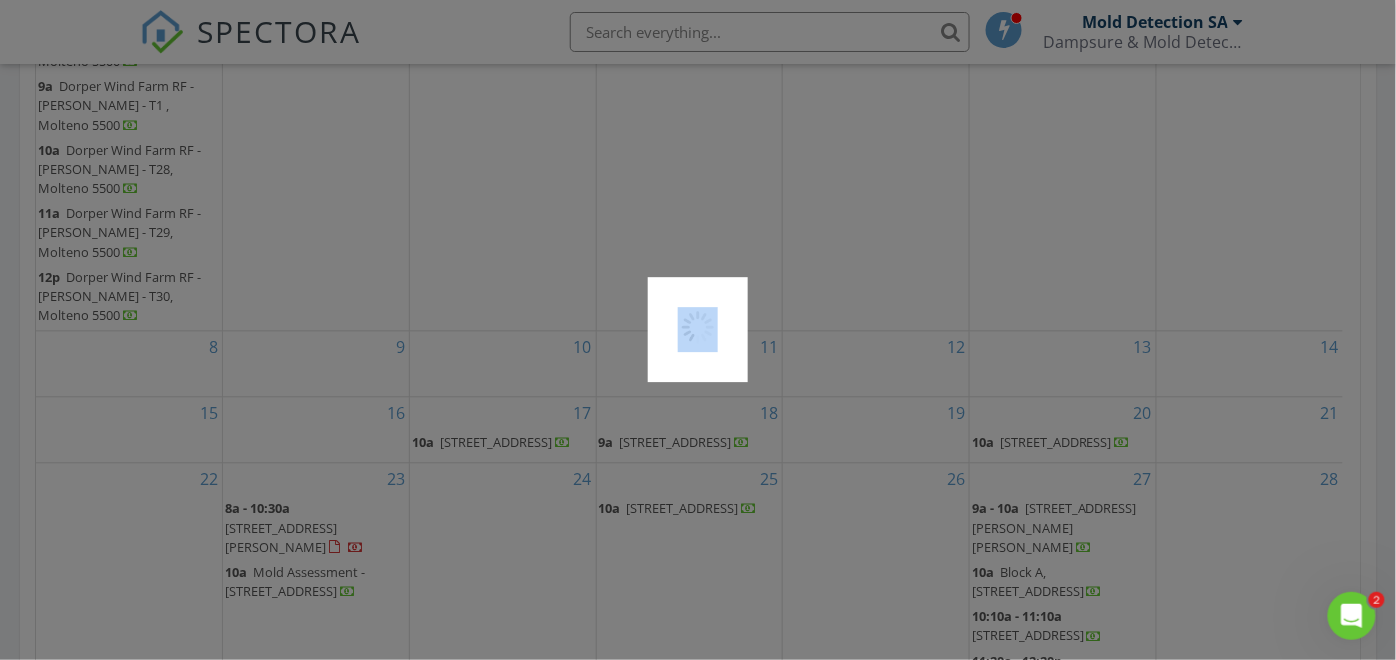 click at bounding box center (698, 330) 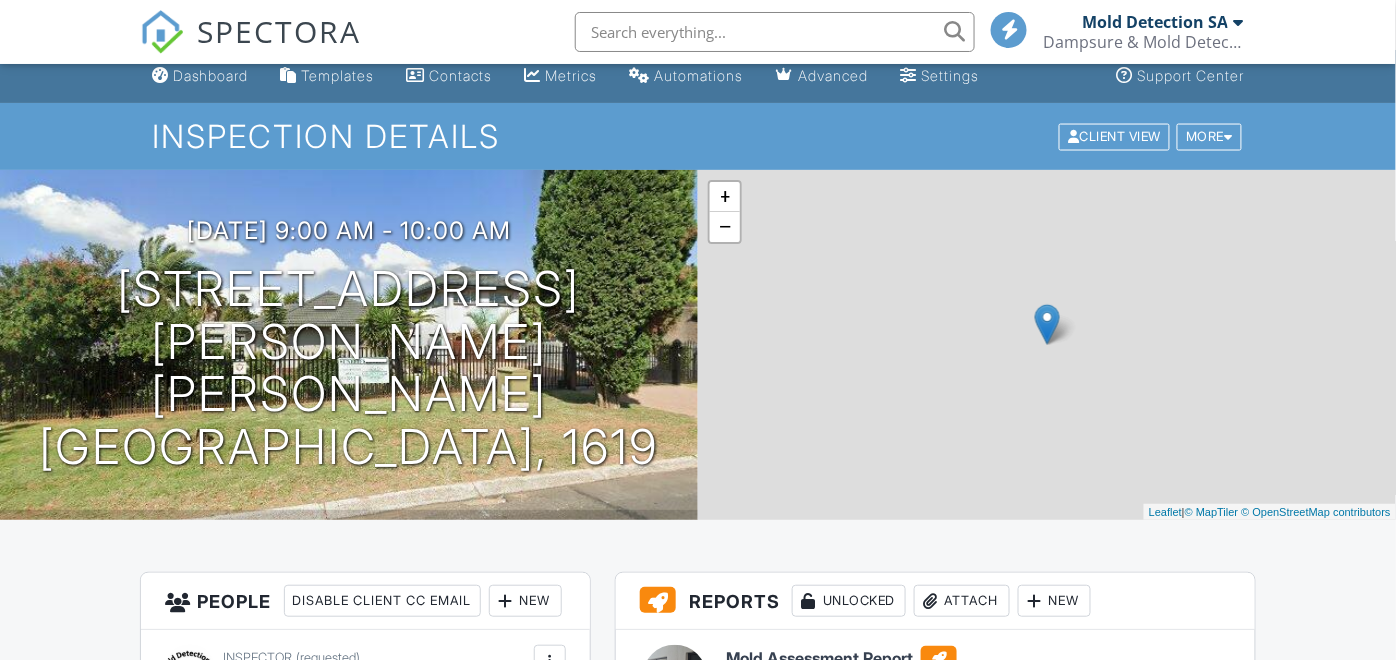 scroll, scrollTop: 0, scrollLeft: 0, axis: both 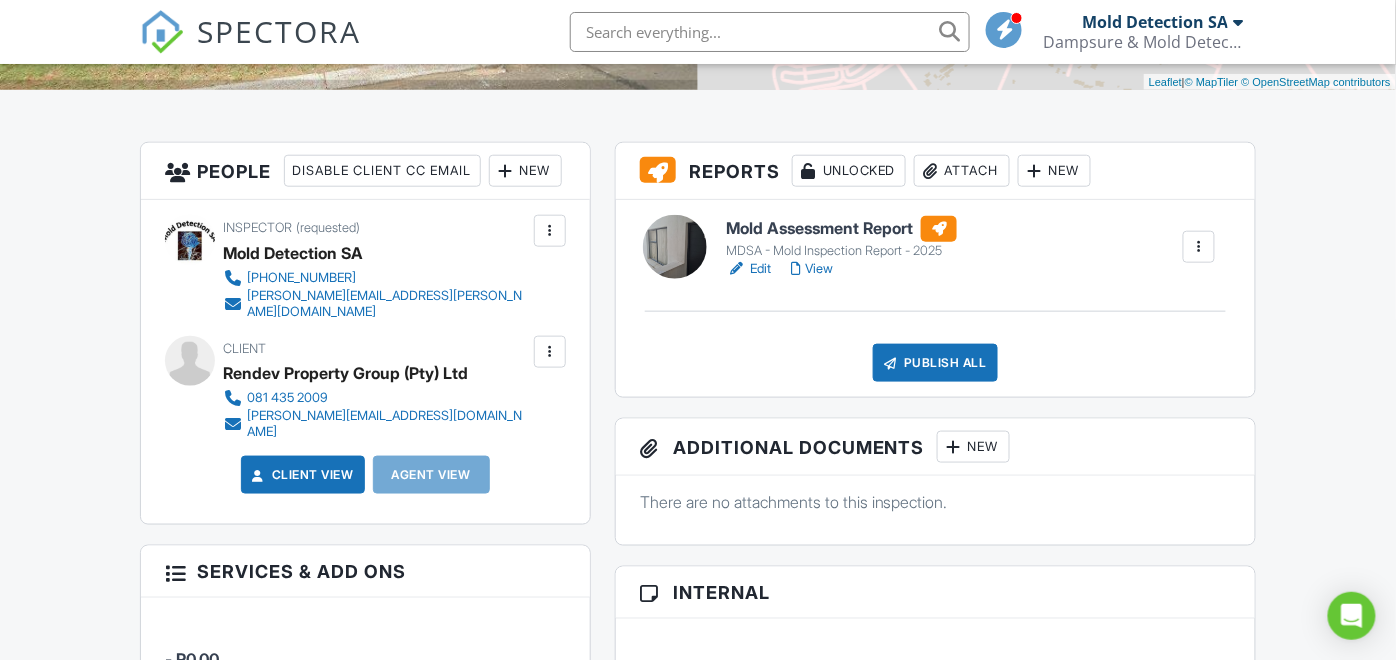 click on "Edit" at bounding box center (748, 269) 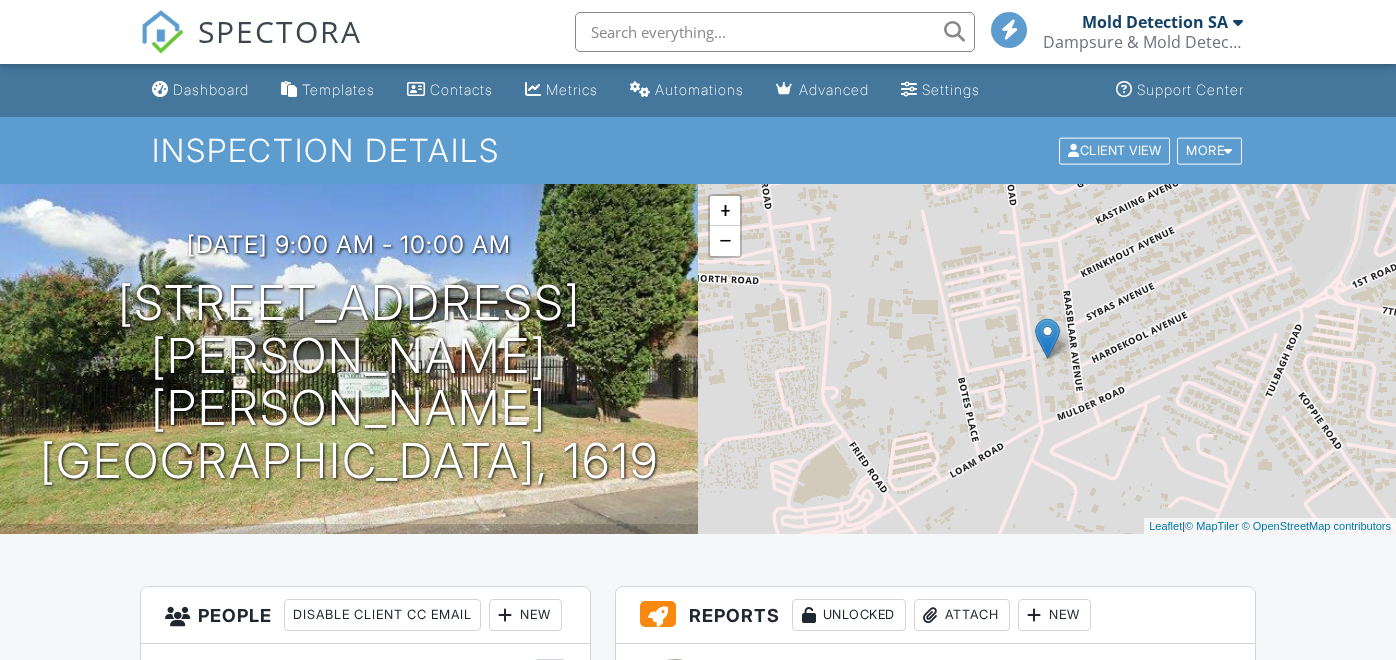 scroll, scrollTop: 0, scrollLeft: 0, axis: both 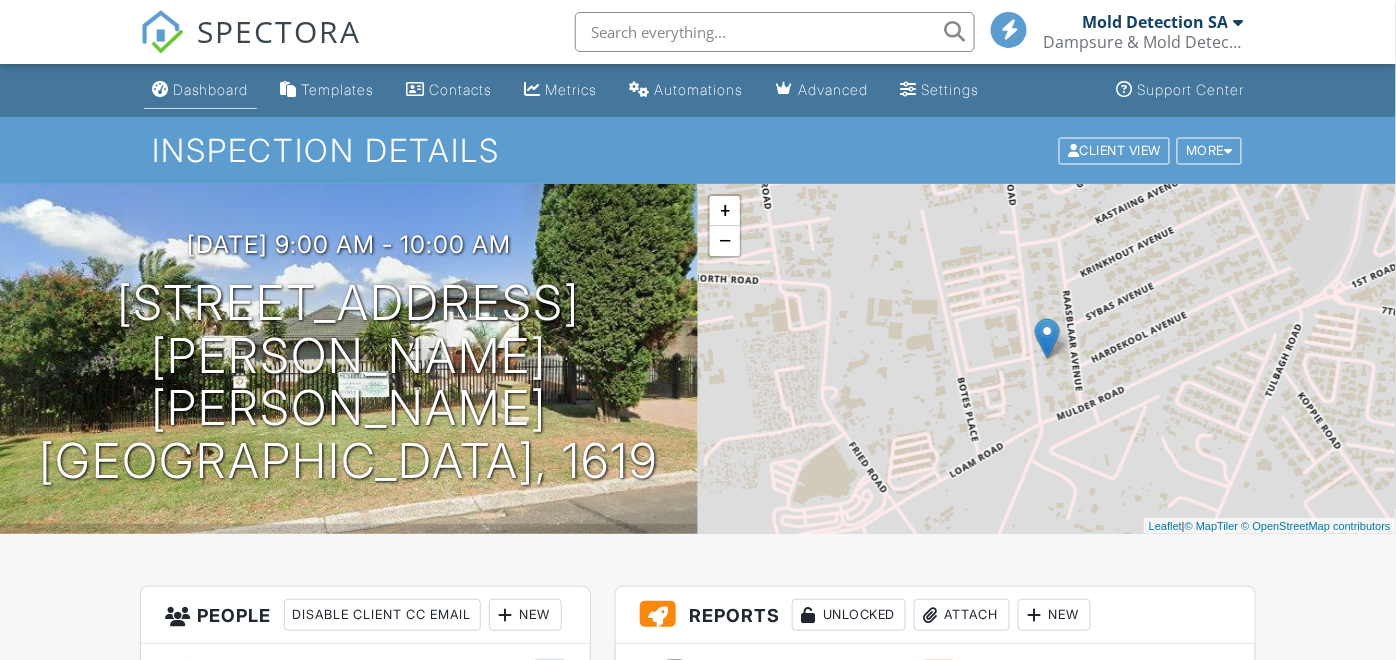 click on "Dashboard" at bounding box center [211, 89] 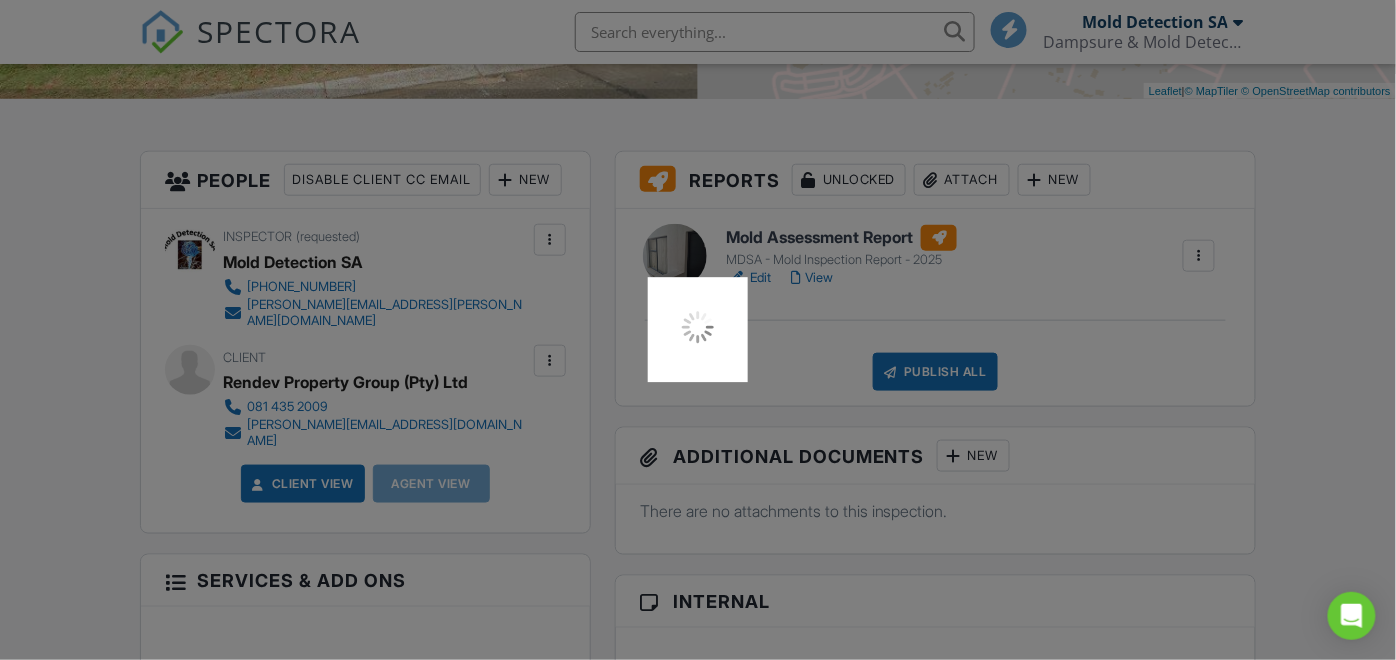 scroll, scrollTop: 444, scrollLeft: 0, axis: vertical 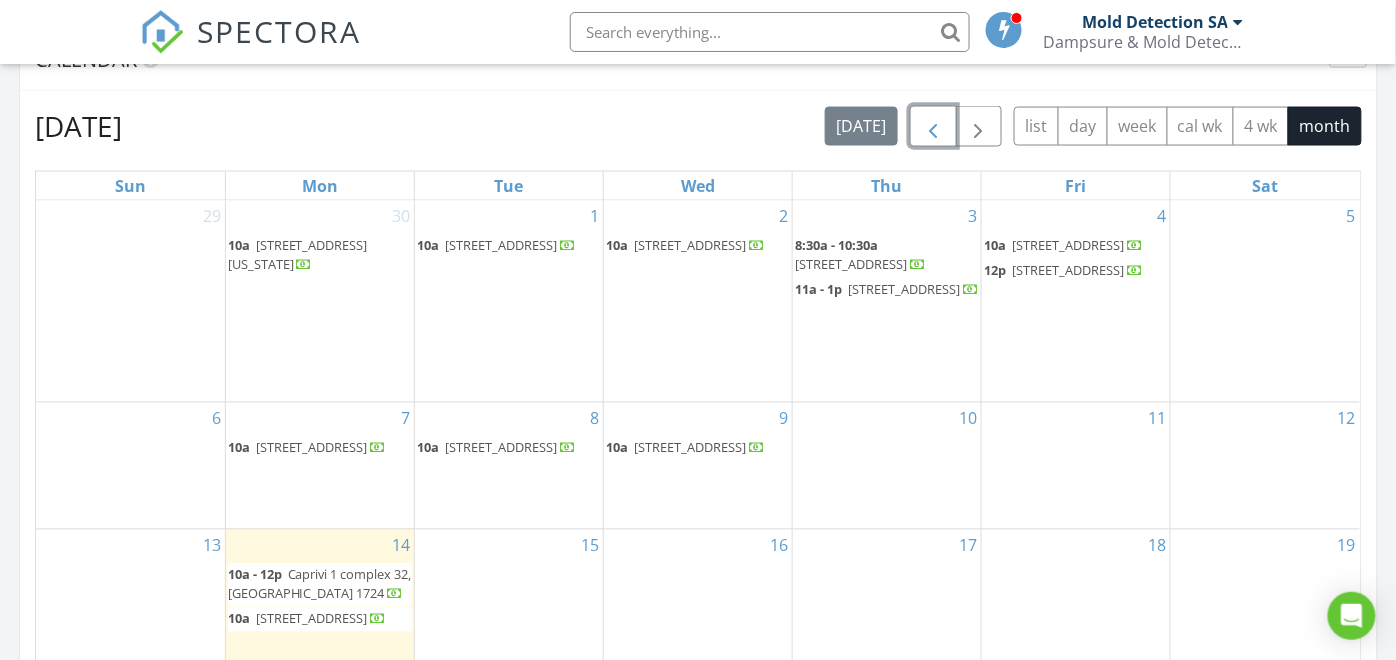 click at bounding box center (933, 127) 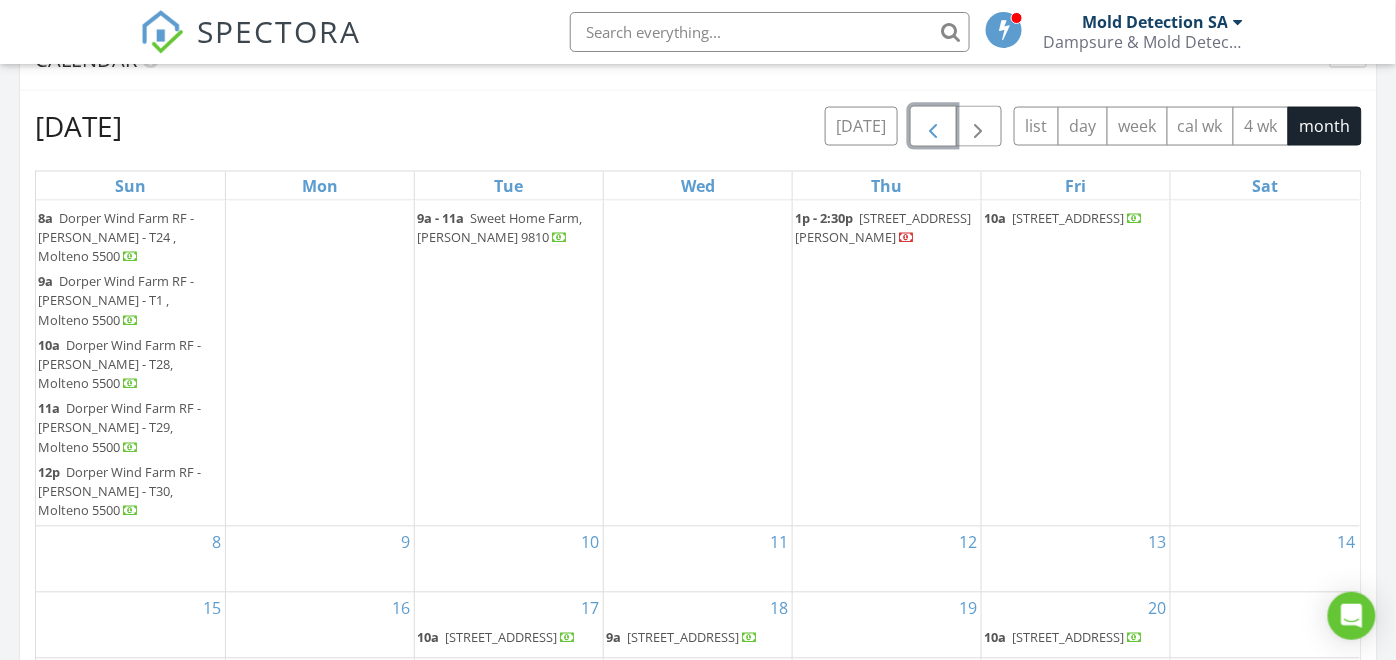 scroll, scrollTop: 38, scrollLeft: 0, axis: vertical 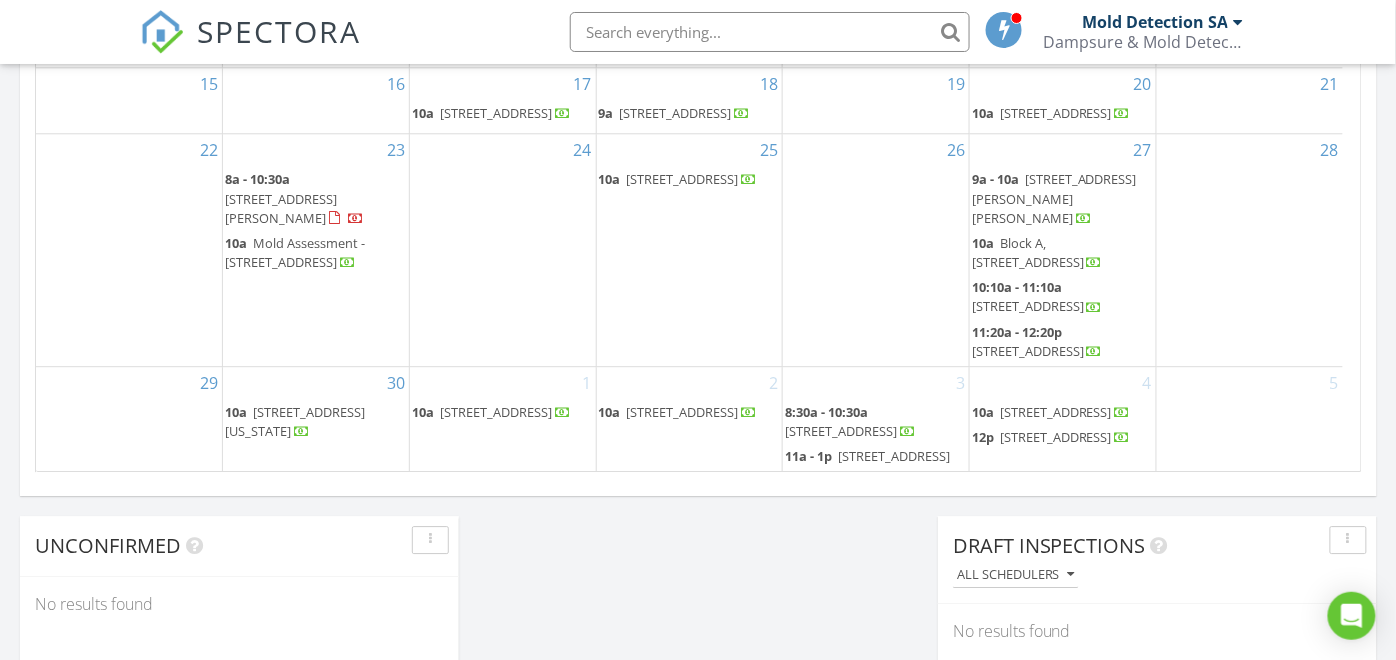 click on "49 Anemoon Rd 10, Kempton Park 1619" at bounding box center [1028, 306] 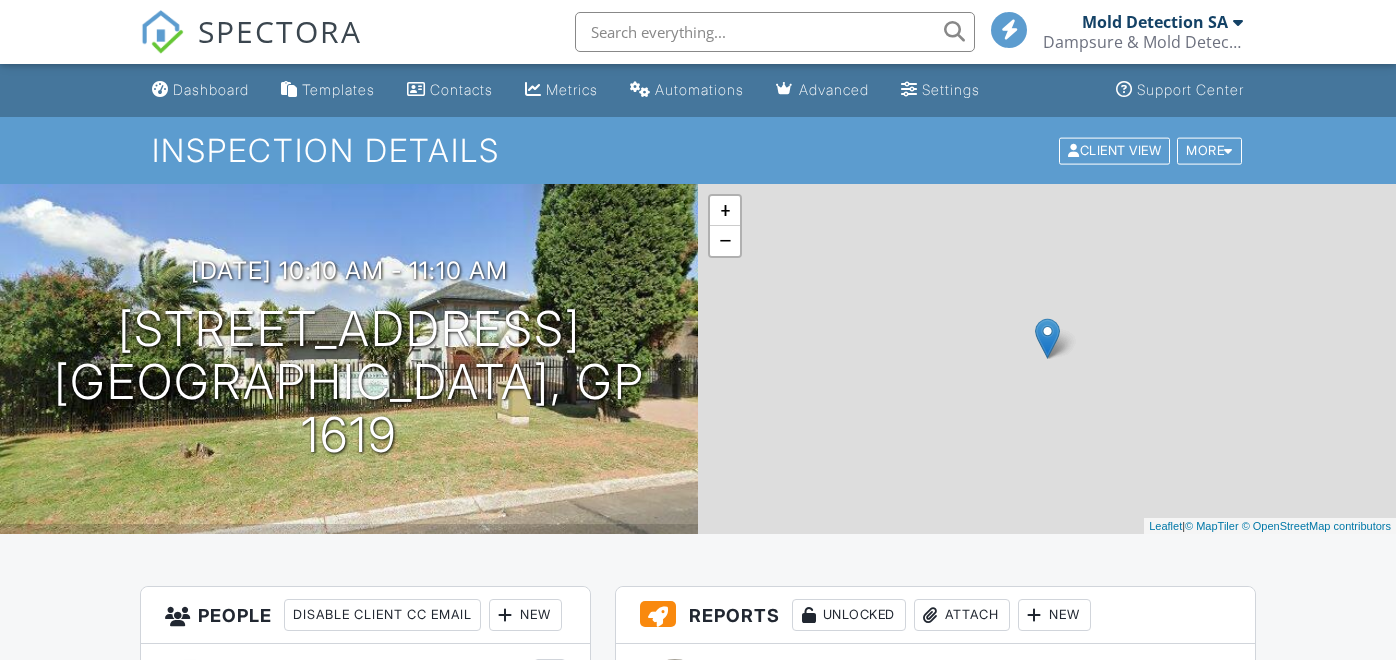 scroll, scrollTop: 0, scrollLeft: 0, axis: both 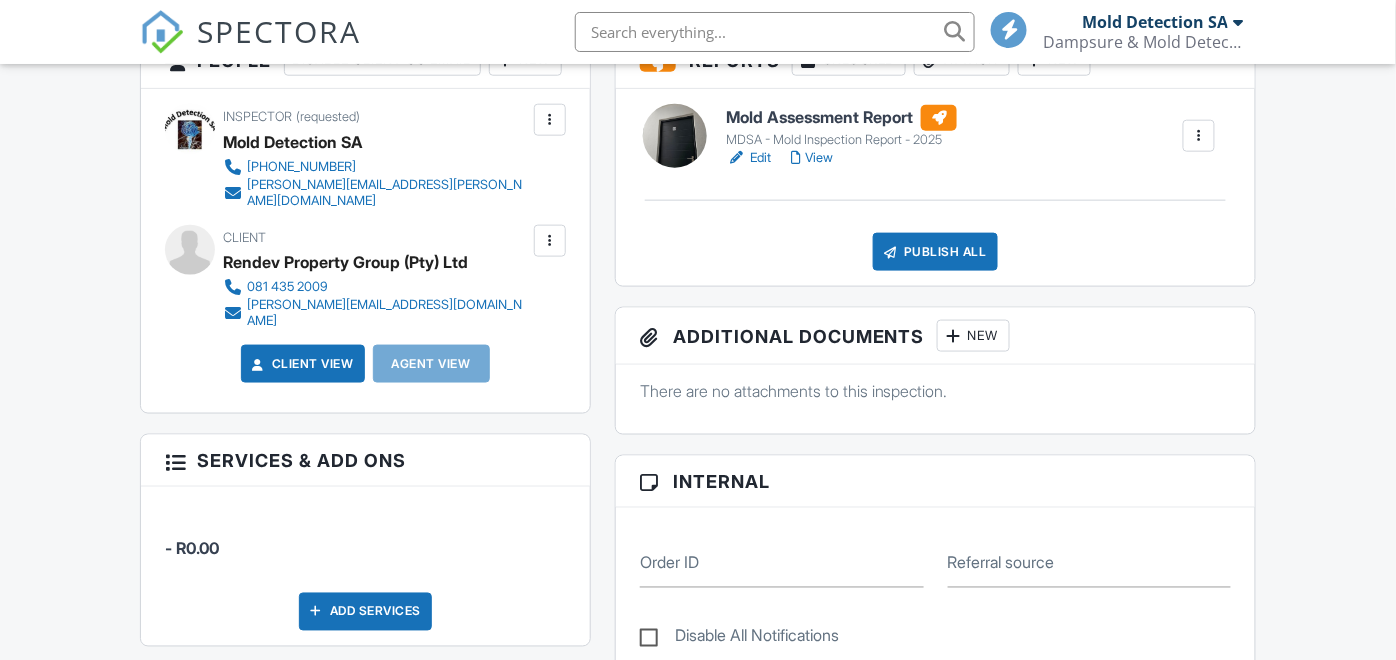 click on "Edit" at bounding box center (748, 158) 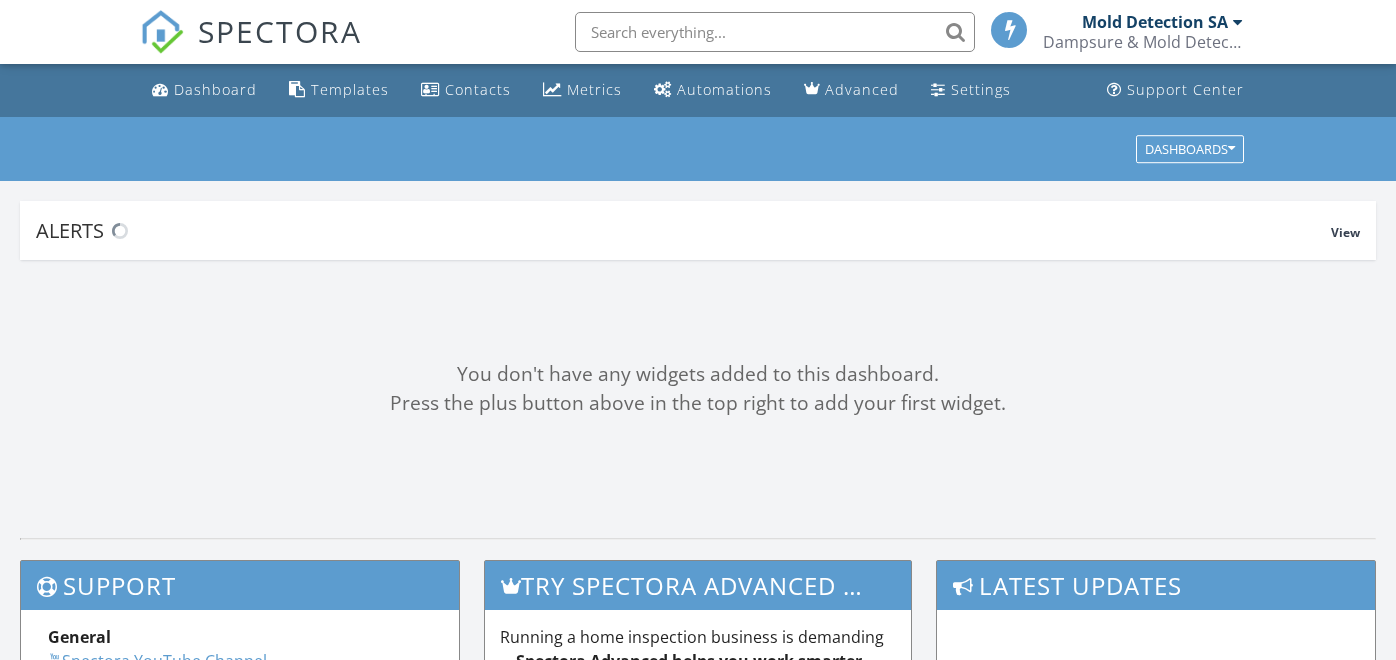 scroll, scrollTop: 0, scrollLeft: 0, axis: both 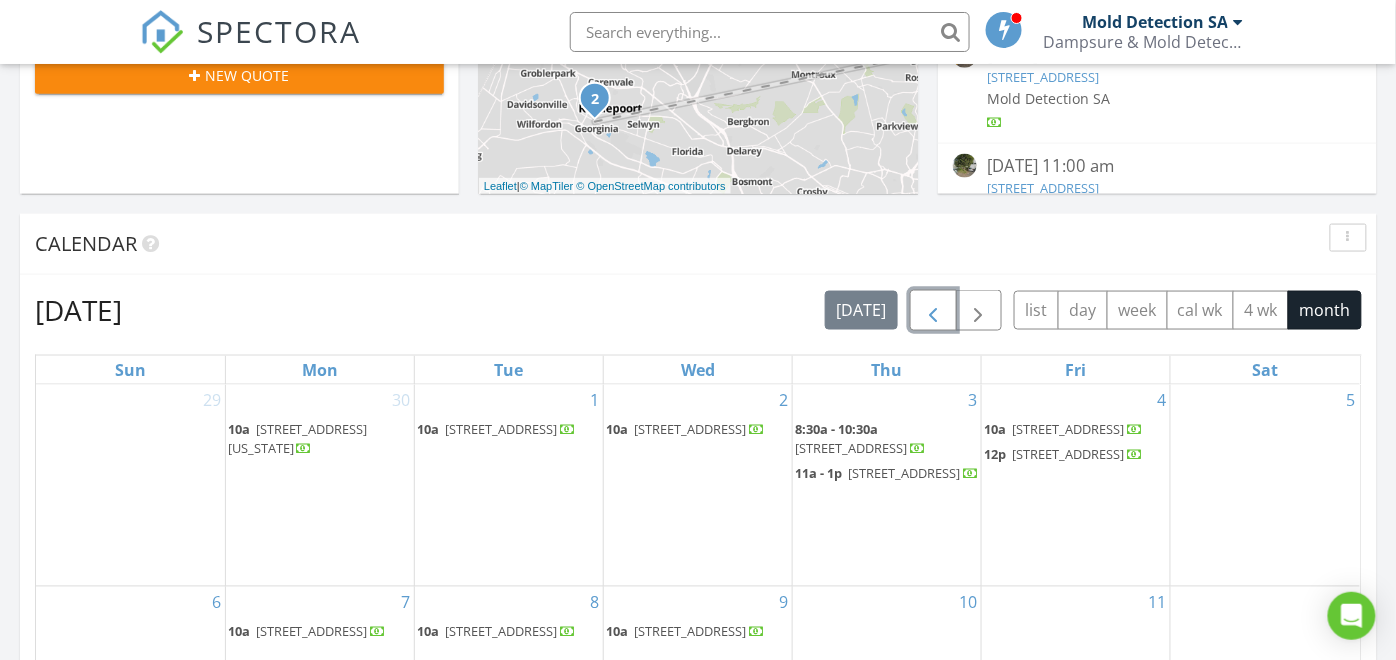 click at bounding box center (933, 311) 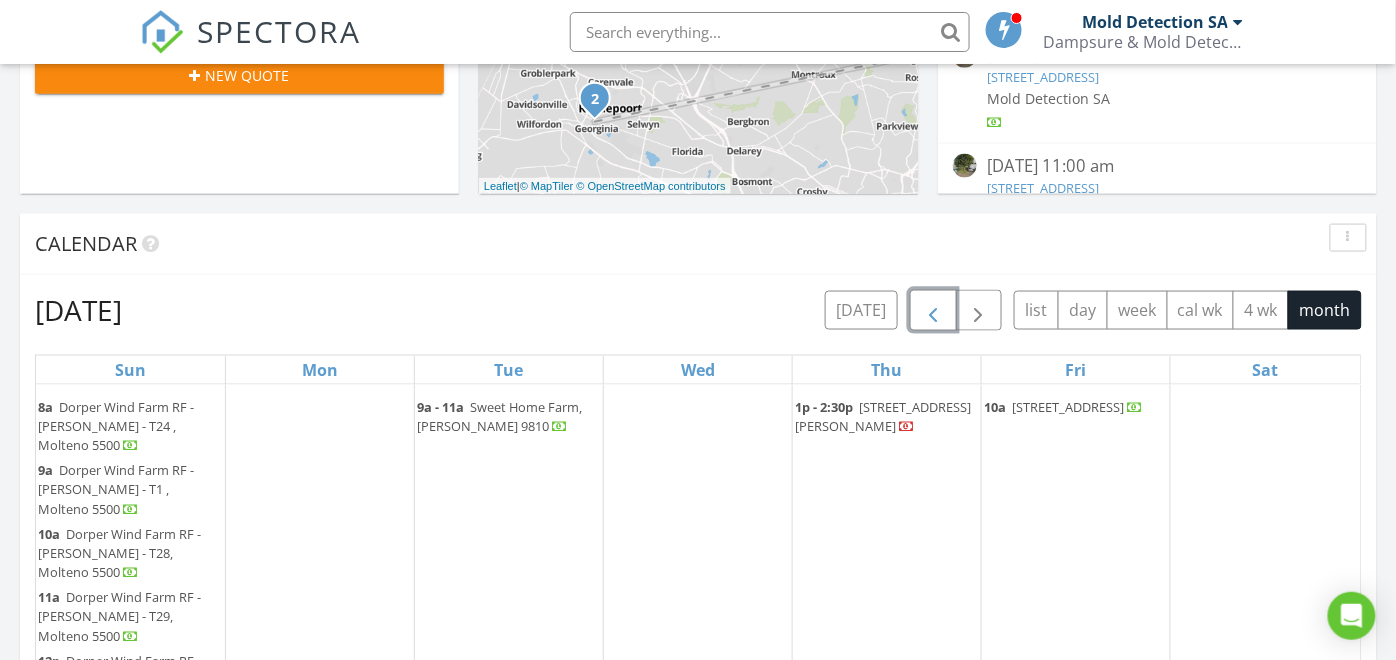 scroll, scrollTop: 38, scrollLeft: 0, axis: vertical 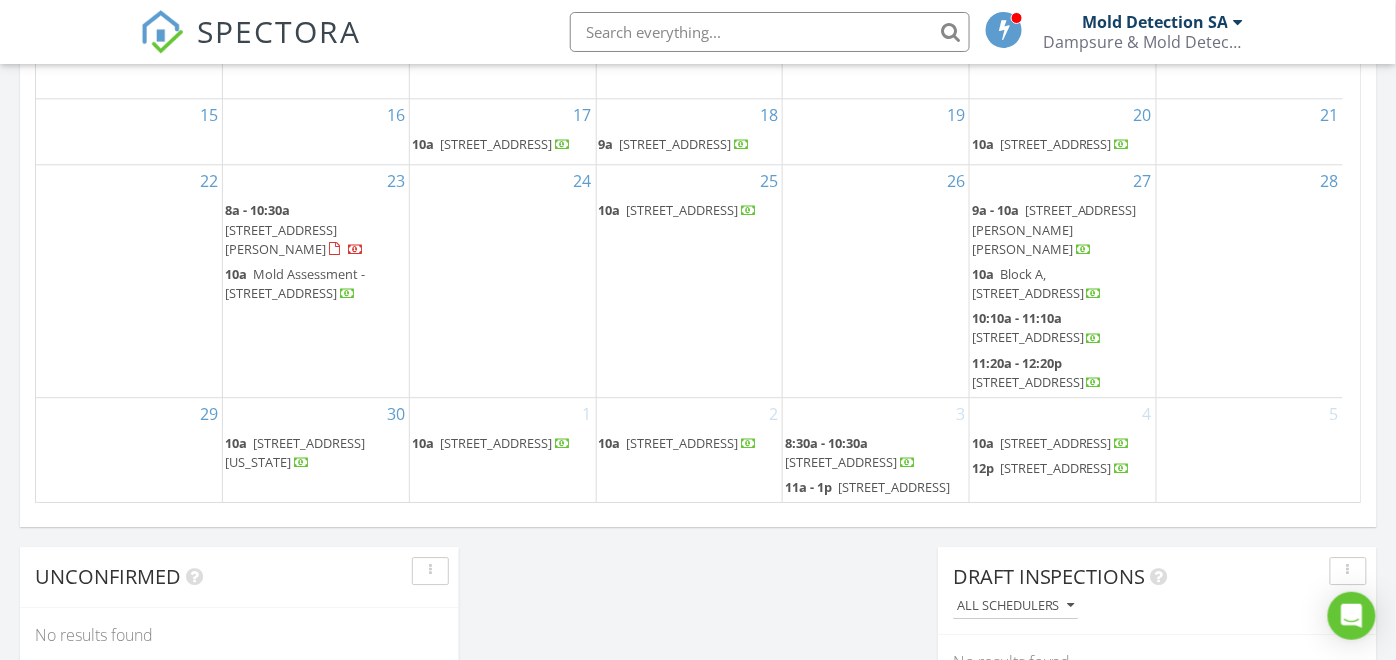 click on "49 Anemoon Road, Glen Marais, Kempton Park 140, Johannesburg 1619" at bounding box center [1054, 229] 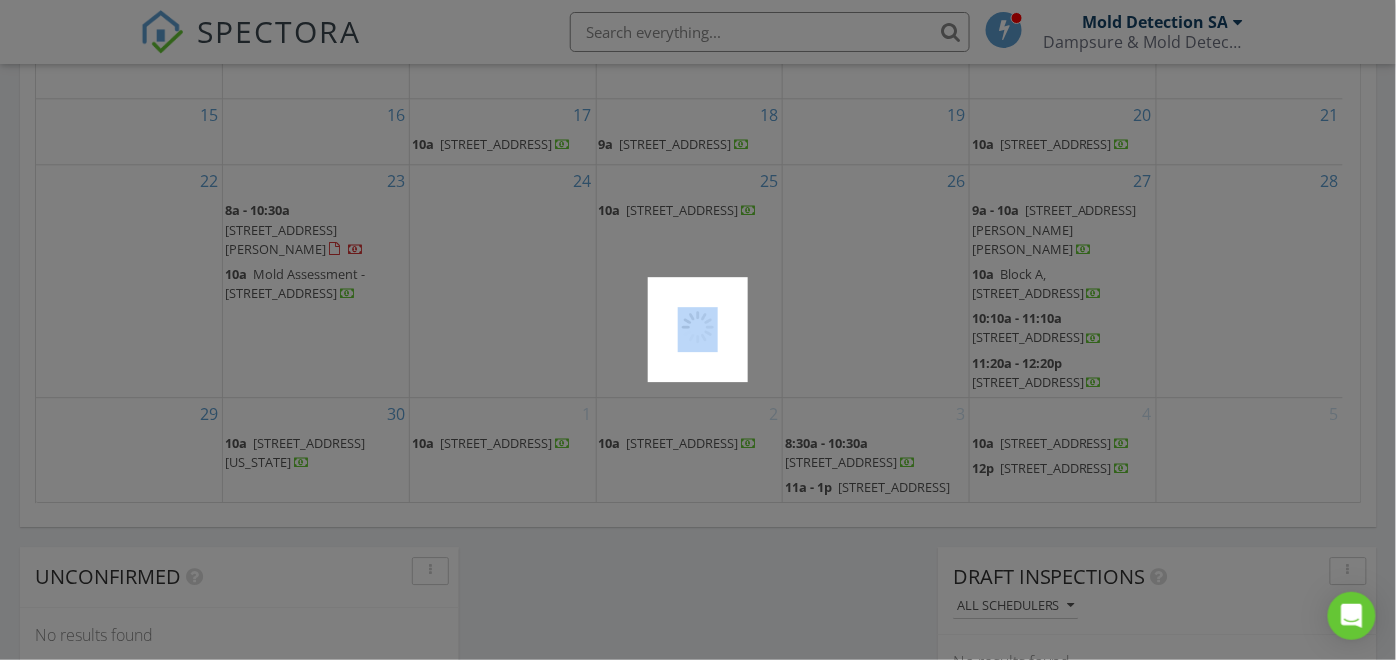 click at bounding box center [698, 330] 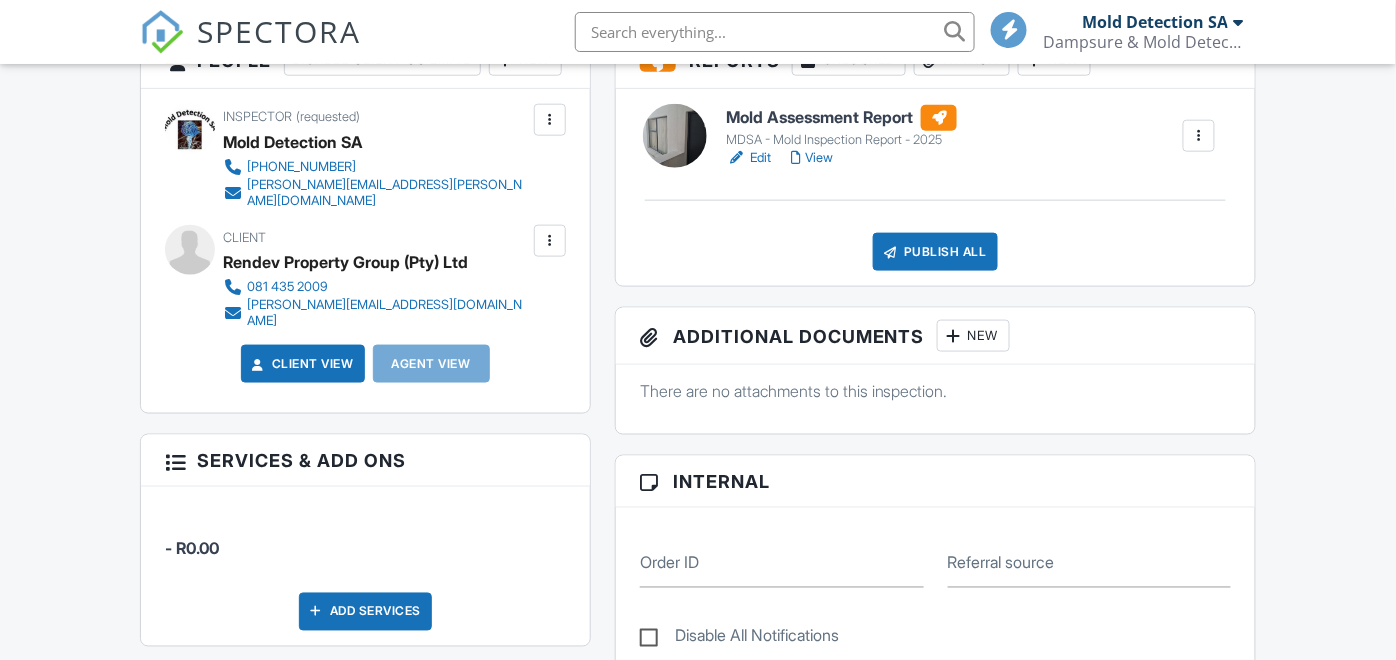 scroll, scrollTop: 555, scrollLeft: 0, axis: vertical 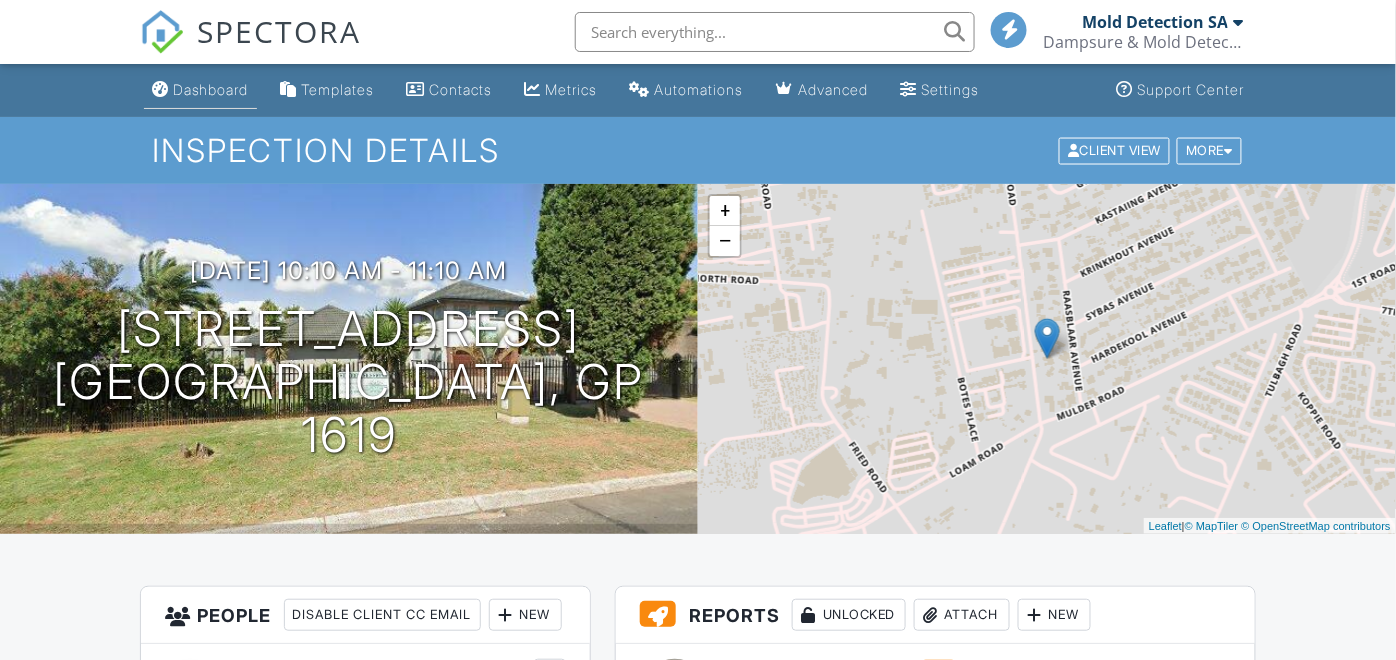 click on "Dashboard" at bounding box center [211, 89] 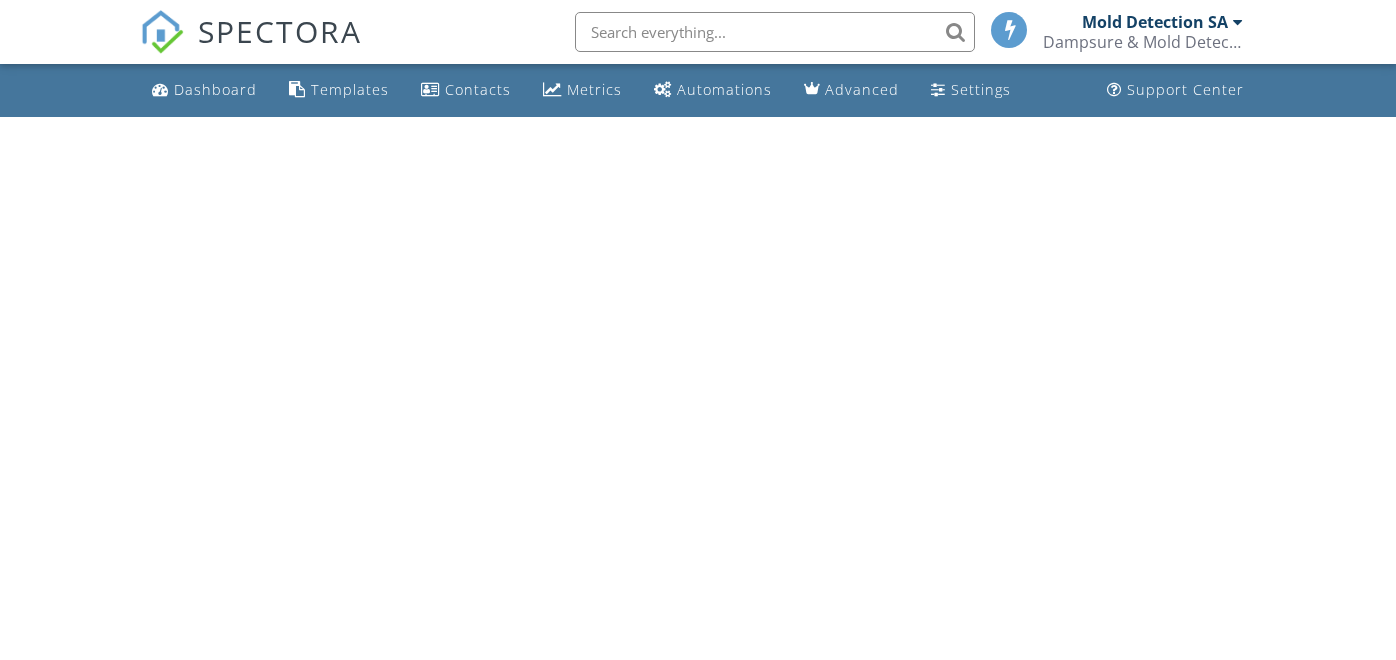 scroll, scrollTop: 0, scrollLeft: 0, axis: both 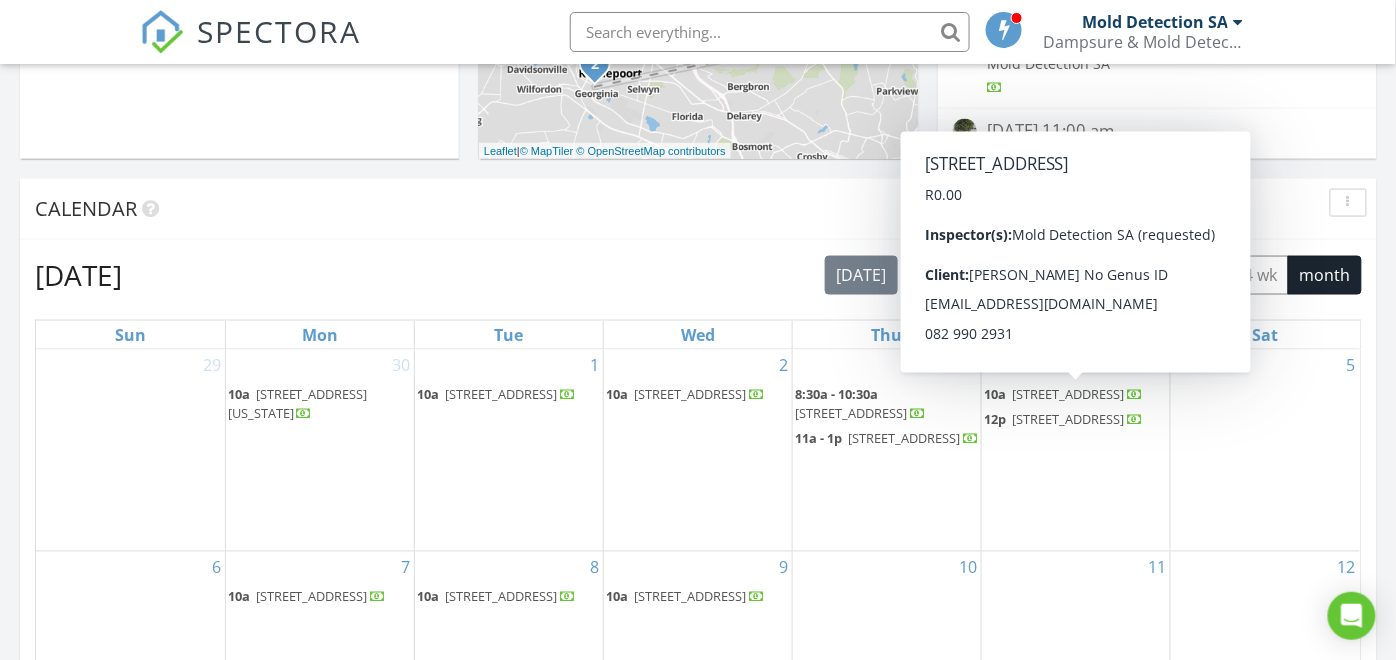 click at bounding box center [933, 276] 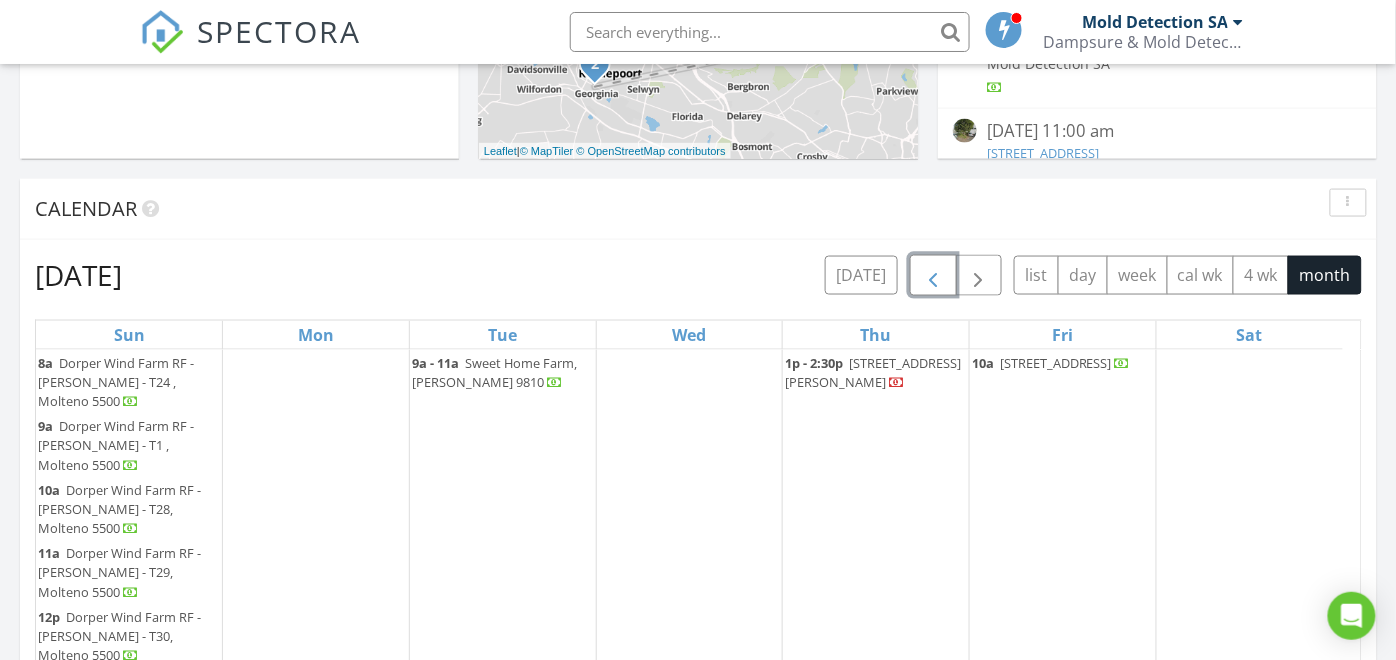 scroll, scrollTop: 38, scrollLeft: 0, axis: vertical 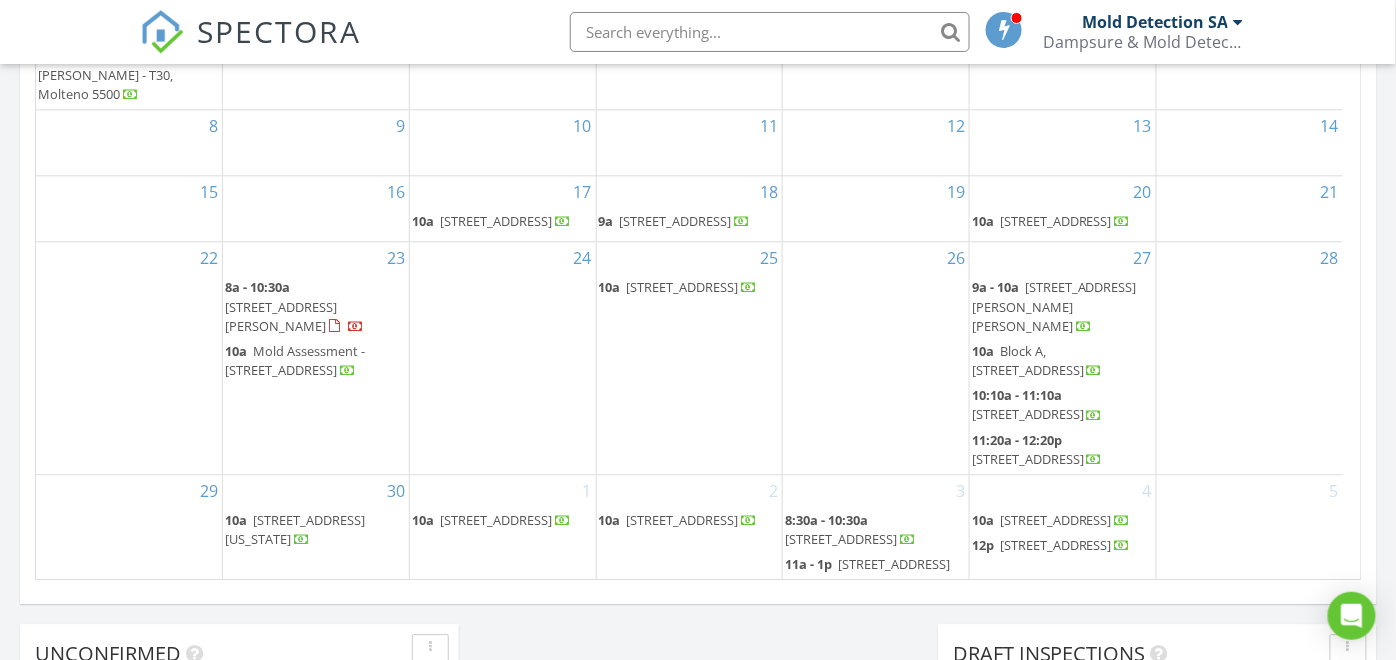 click on "49 Anemoon Rd 50, Kempton Park 1619" at bounding box center (1028, 459) 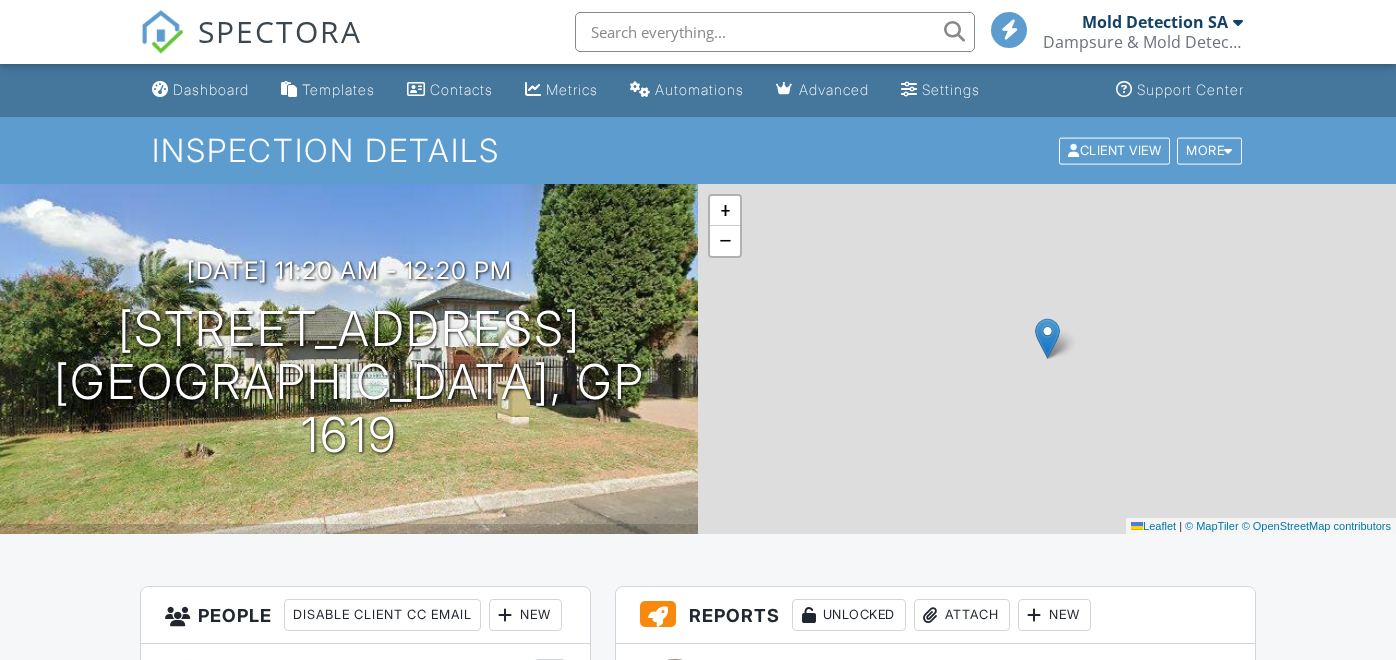 scroll, scrollTop: 0, scrollLeft: 0, axis: both 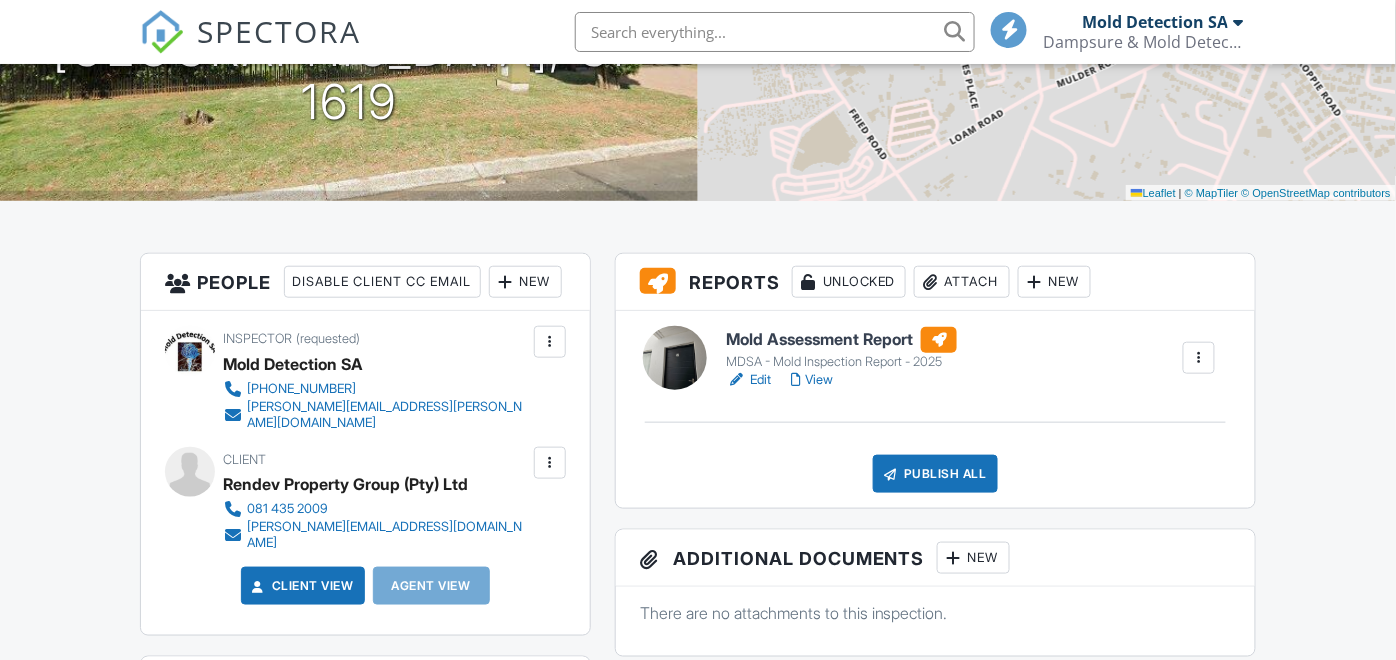 click on "Edit" at bounding box center (748, 380) 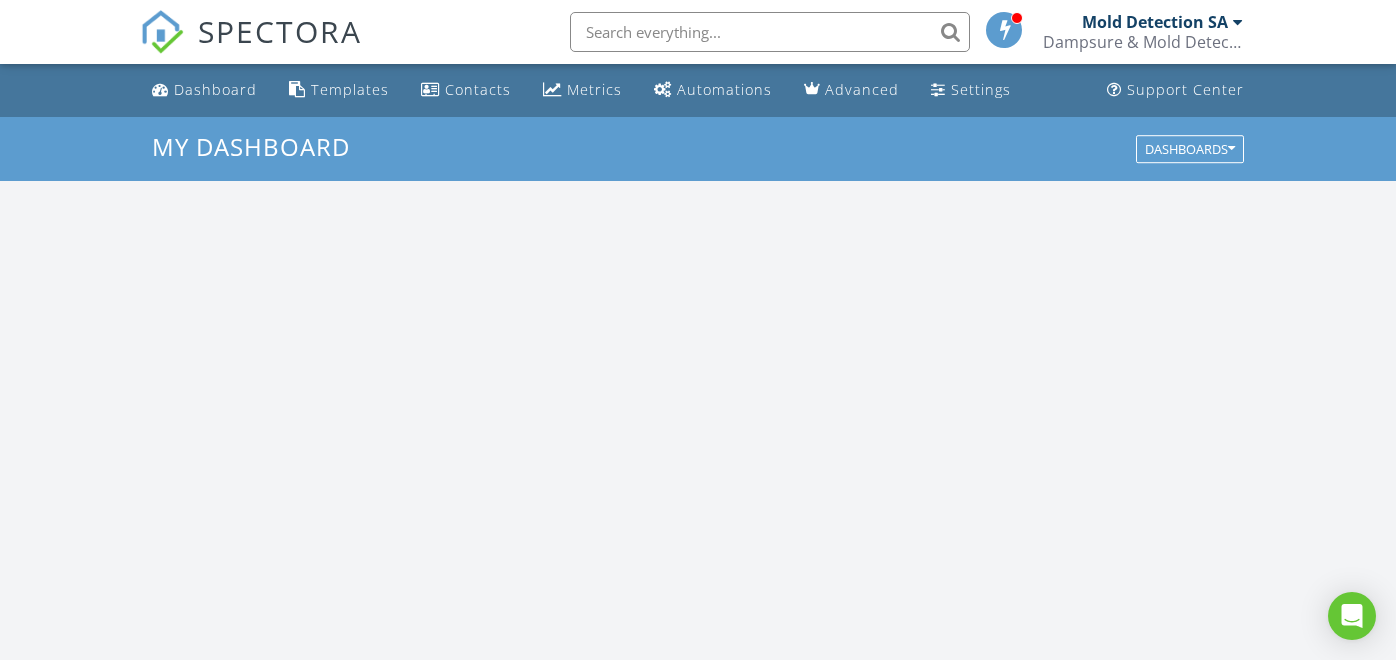 scroll, scrollTop: 0, scrollLeft: 0, axis: both 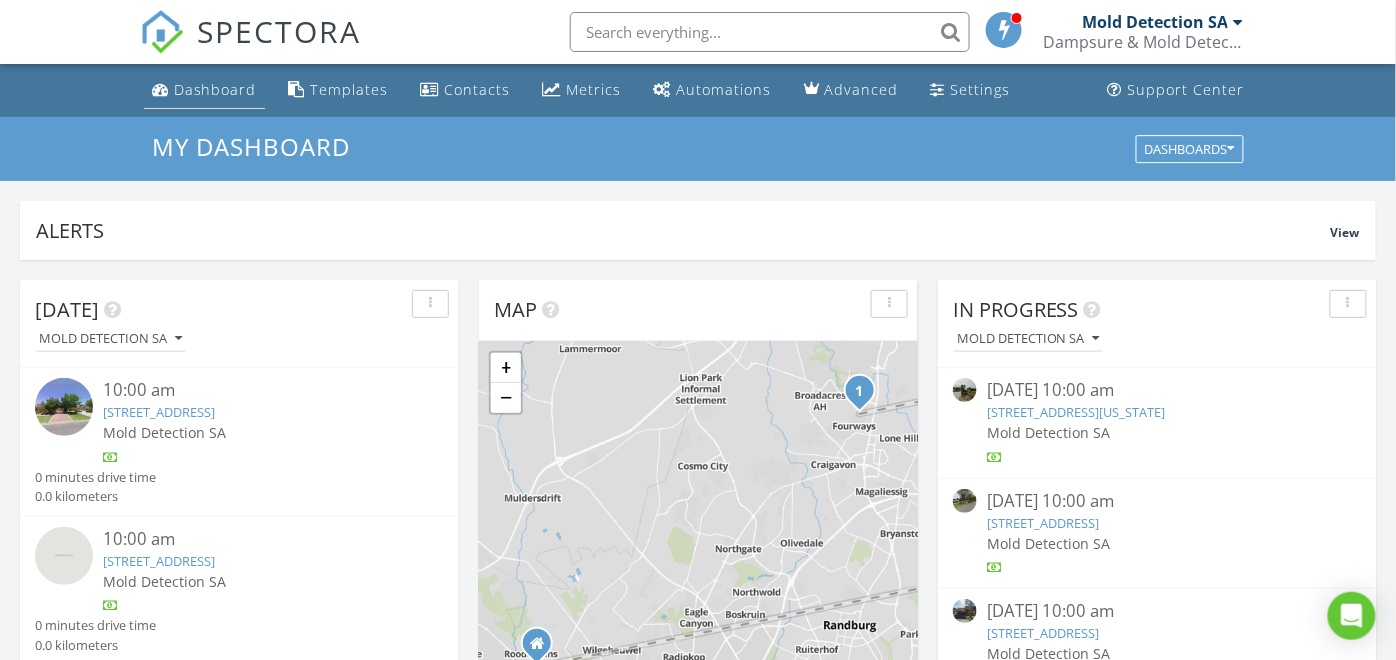 click on "Dashboard" at bounding box center (204, 90) 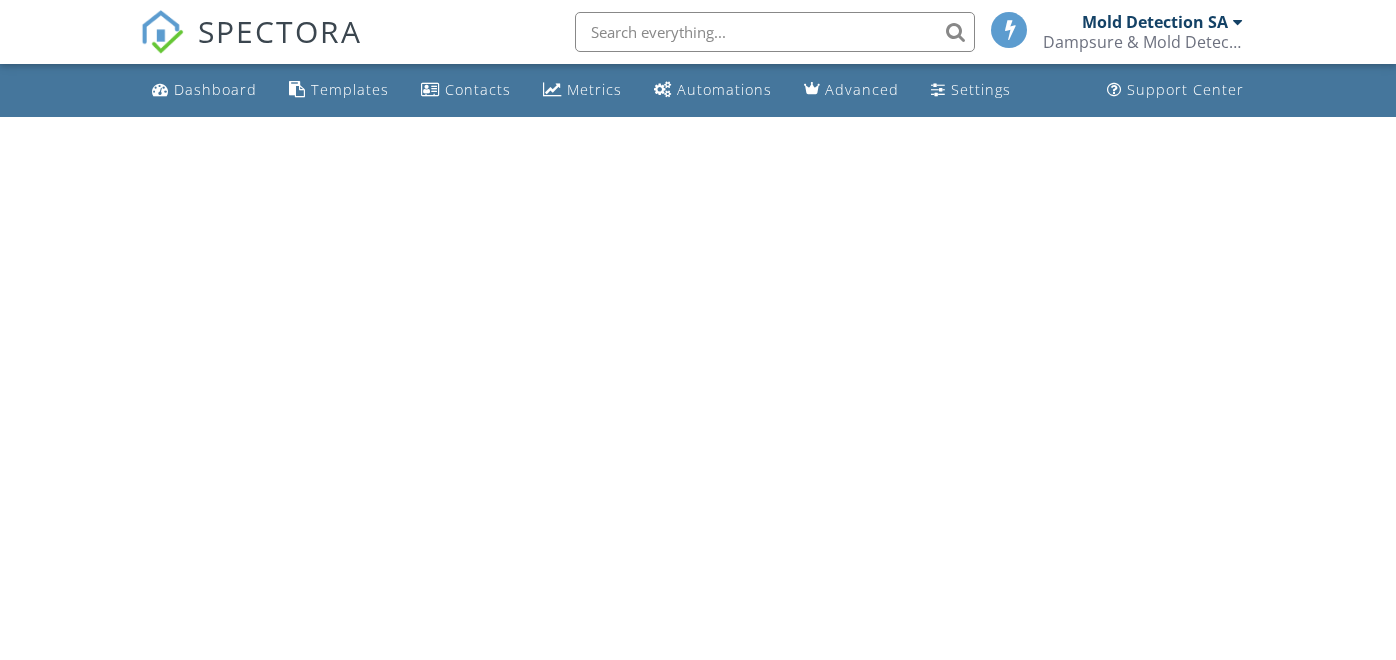 scroll, scrollTop: 0, scrollLeft: 0, axis: both 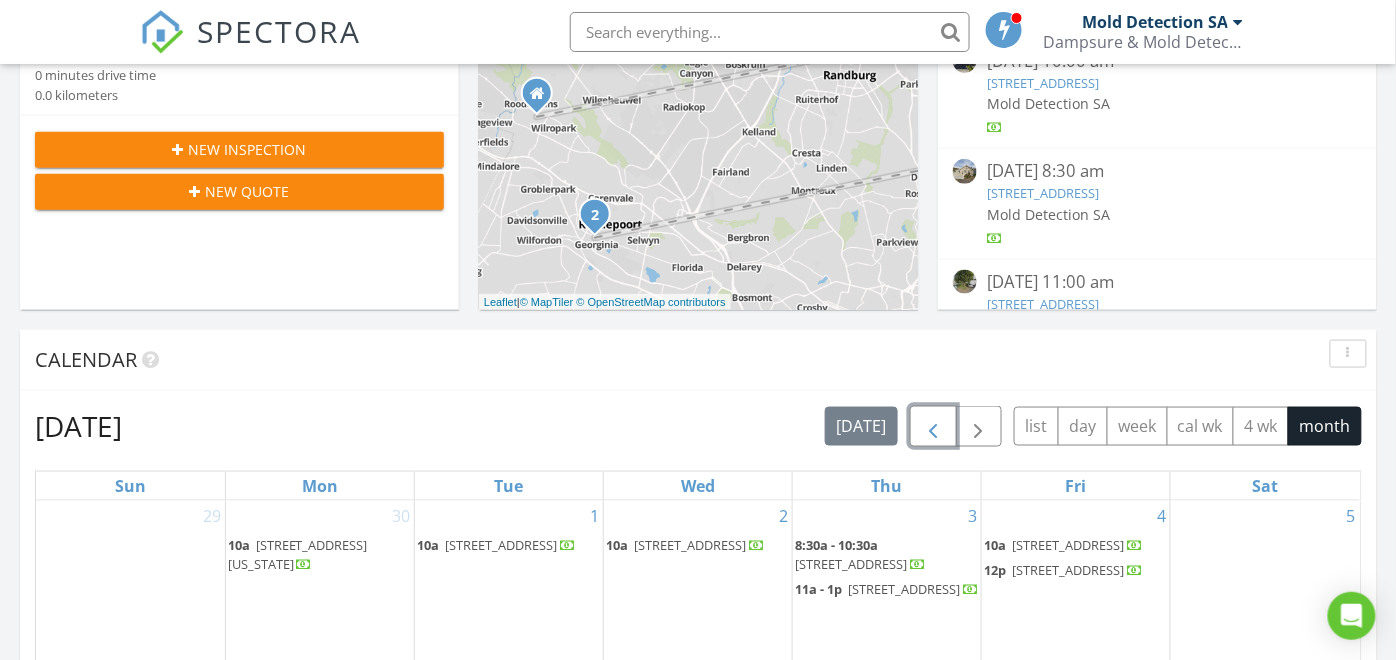 click at bounding box center (933, 427) 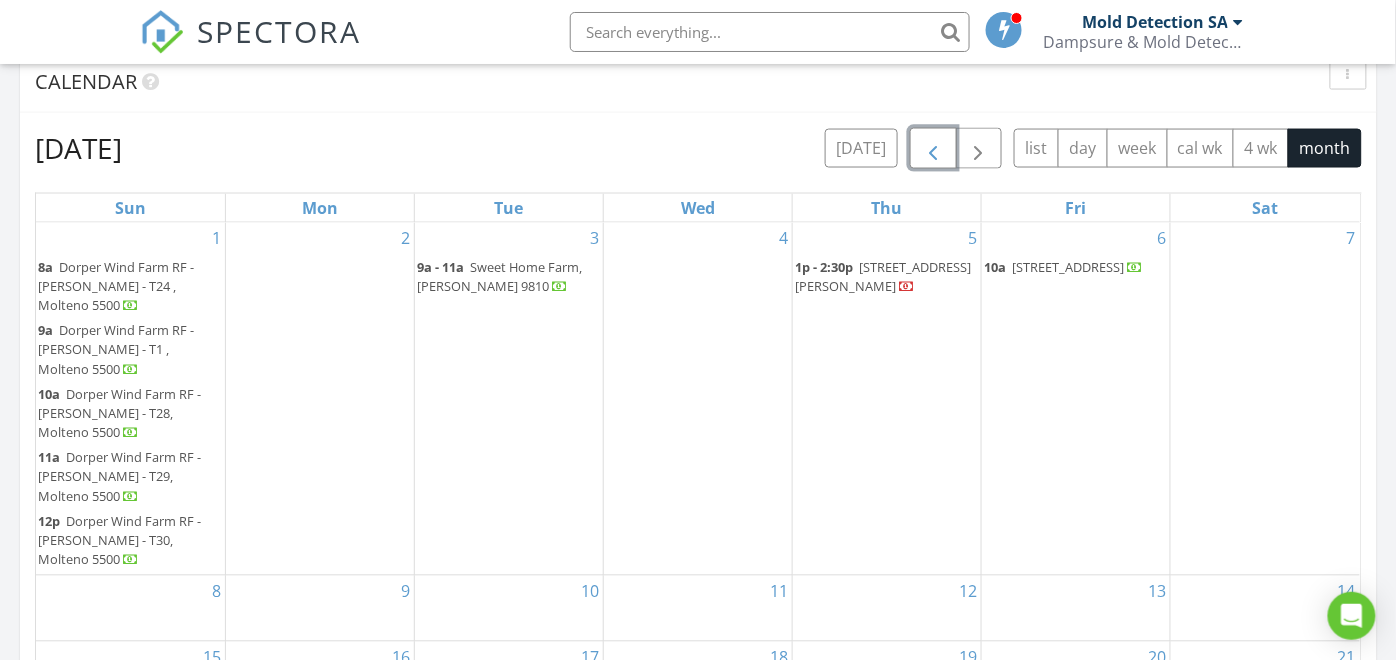 scroll, scrollTop: 883, scrollLeft: 0, axis: vertical 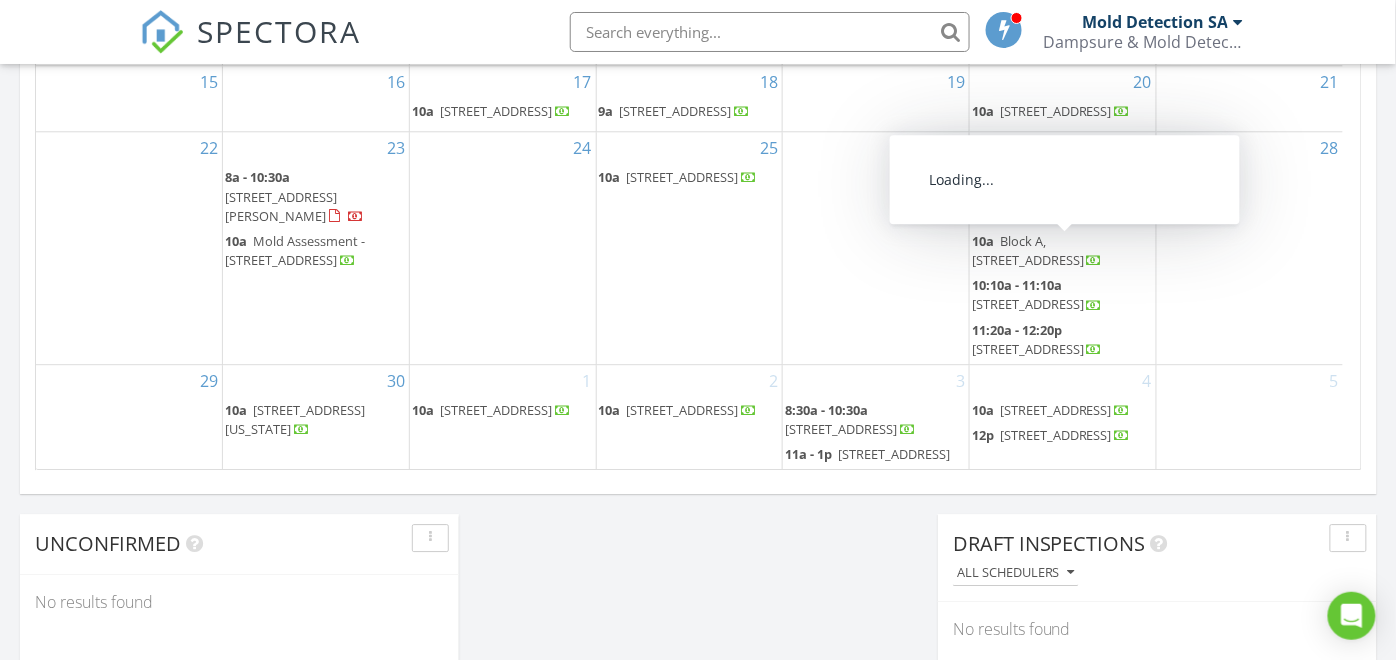 click on "49 Anemoon Rd 10, Kempton Park 1619" at bounding box center [1028, 304] 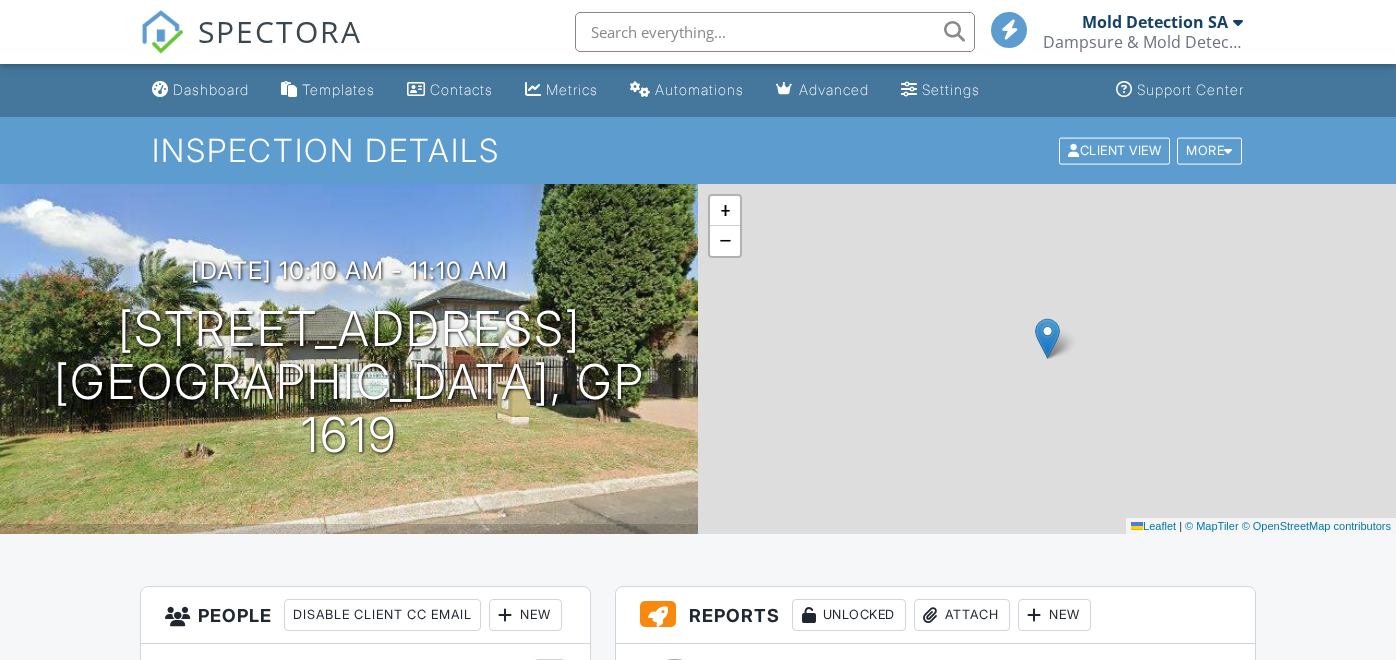 scroll, scrollTop: 0, scrollLeft: 0, axis: both 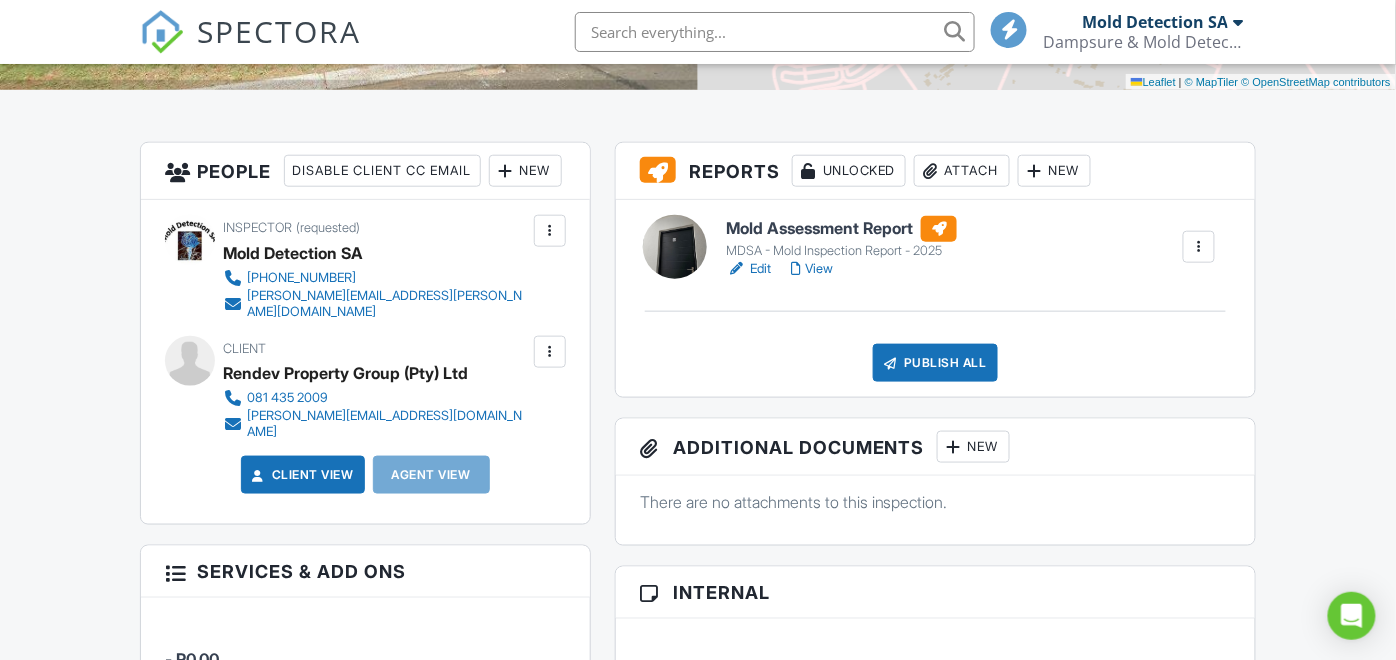 click on "Edit" at bounding box center [748, 269] 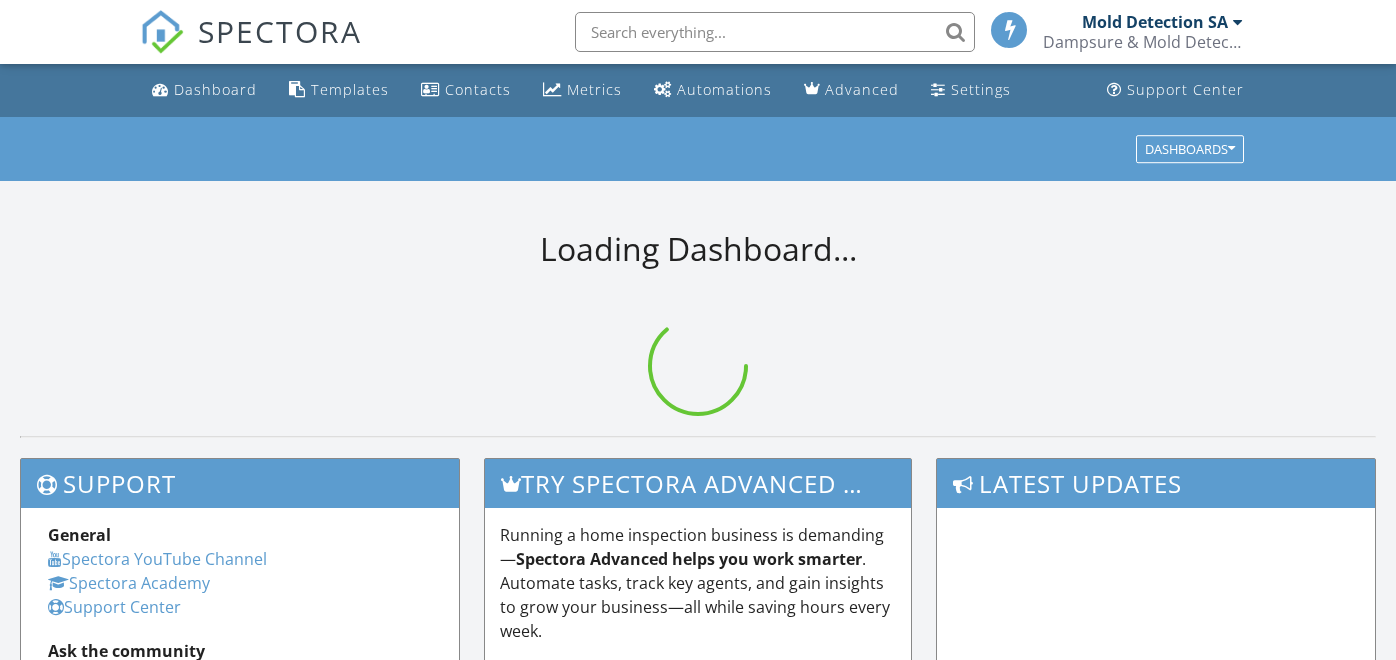 scroll, scrollTop: 0, scrollLeft: 0, axis: both 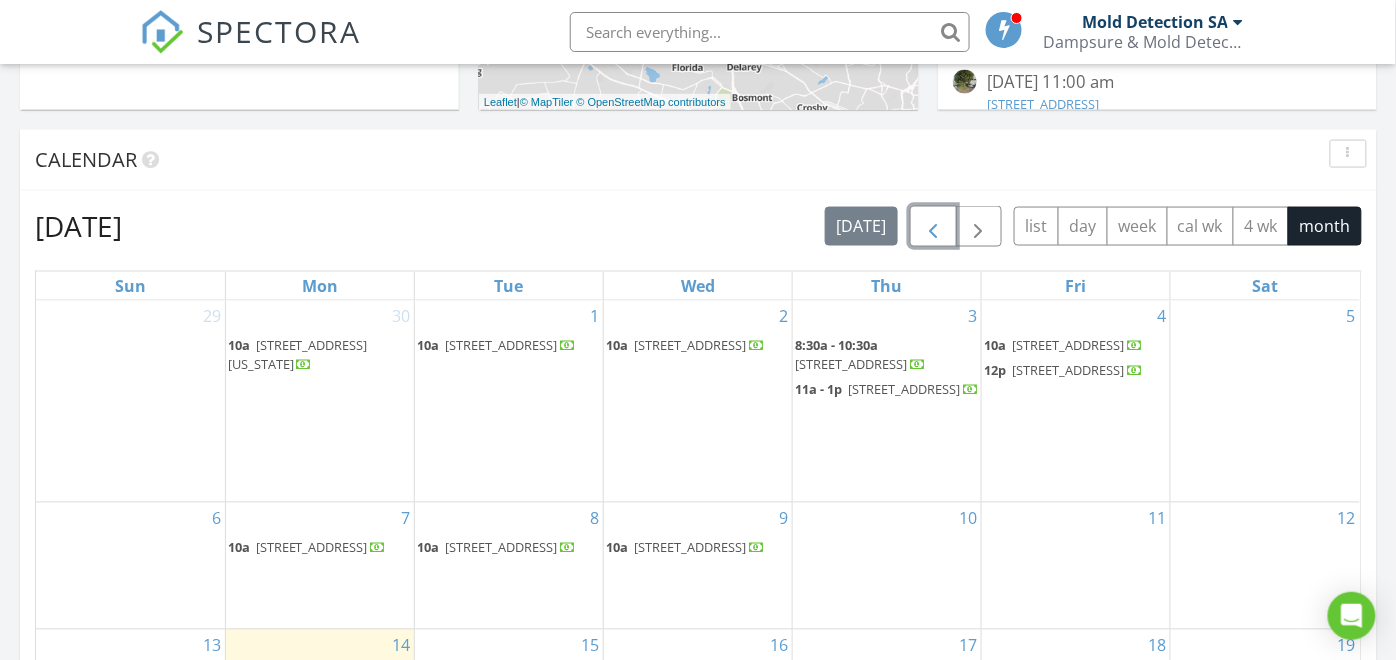 click at bounding box center (933, 227) 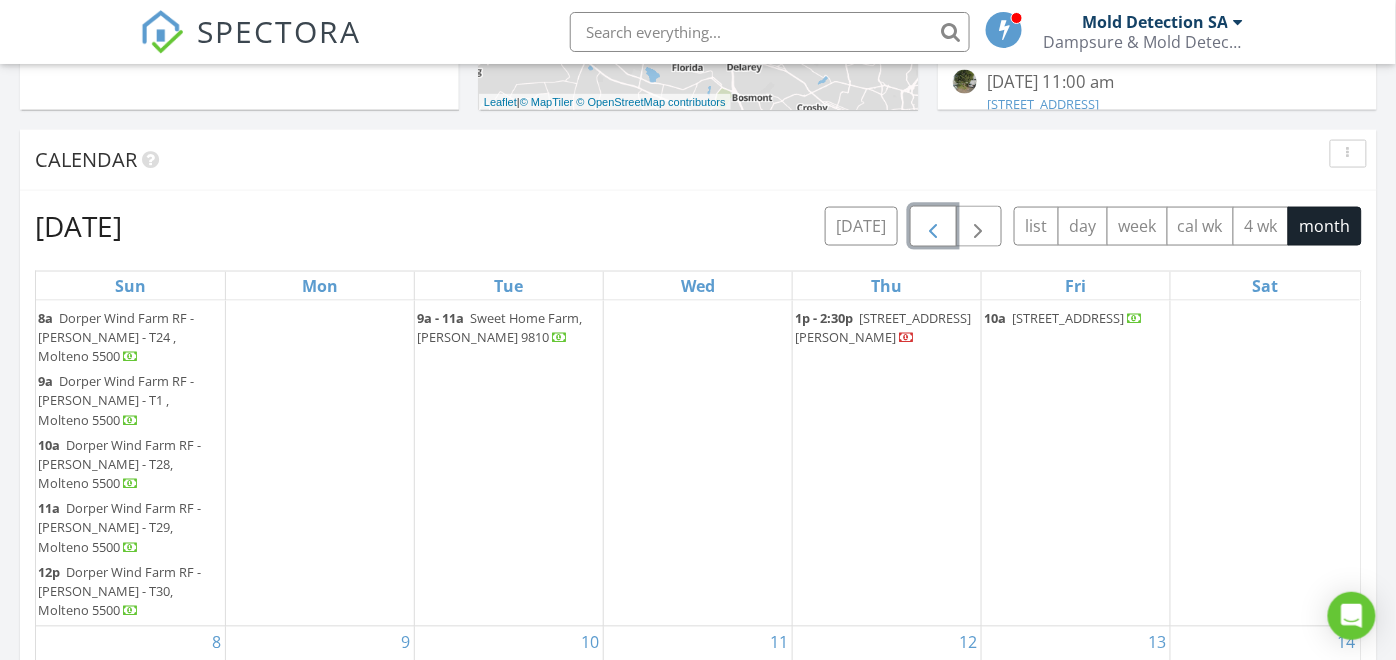 scroll, scrollTop: 38, scrollLeft: 0, axis: vertical 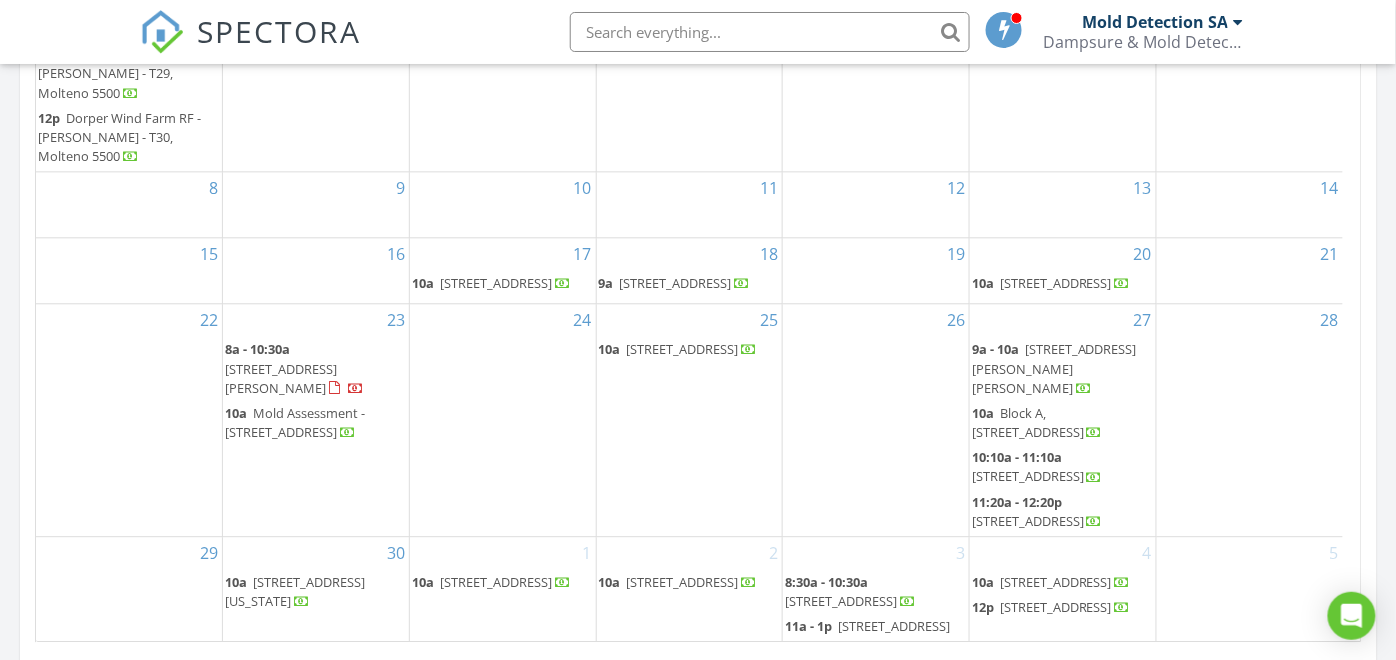 click on "49 Anemoon Rd 10, Kempton Park 1619" at bounding box center (1028, 476) 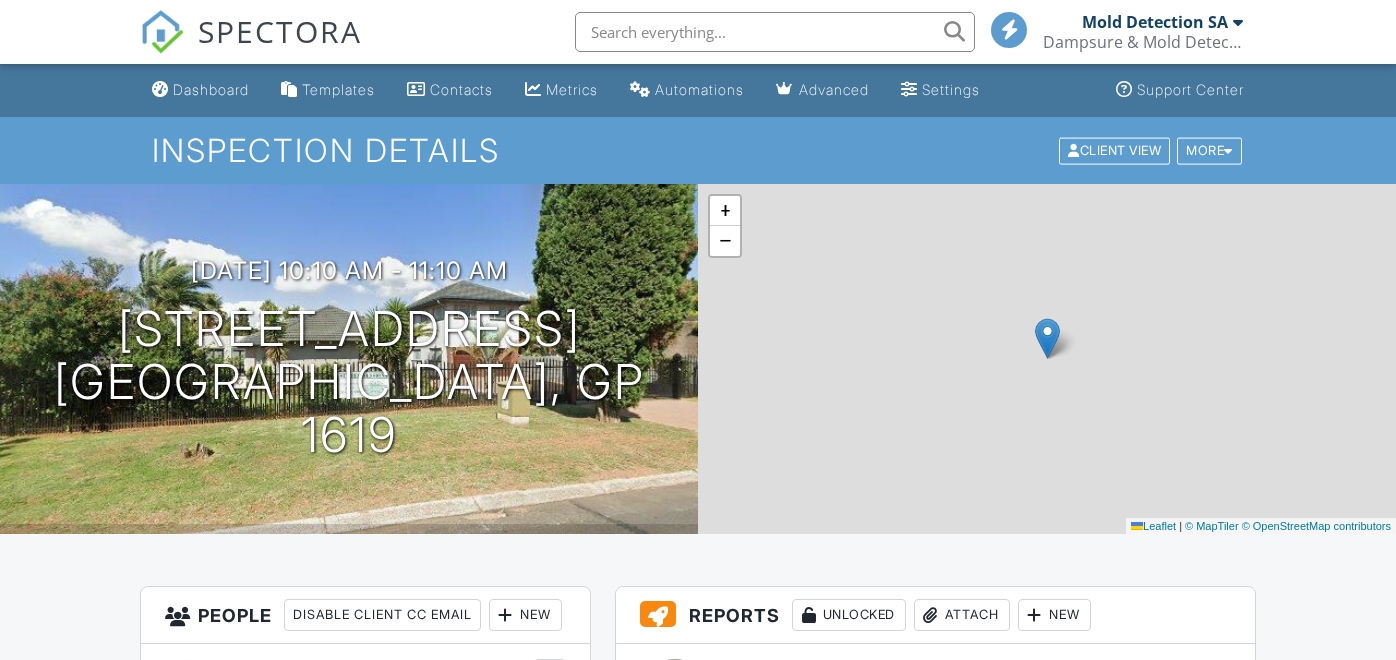 scroll, scrollTop: 0, scrollLeft: 0, axis: both 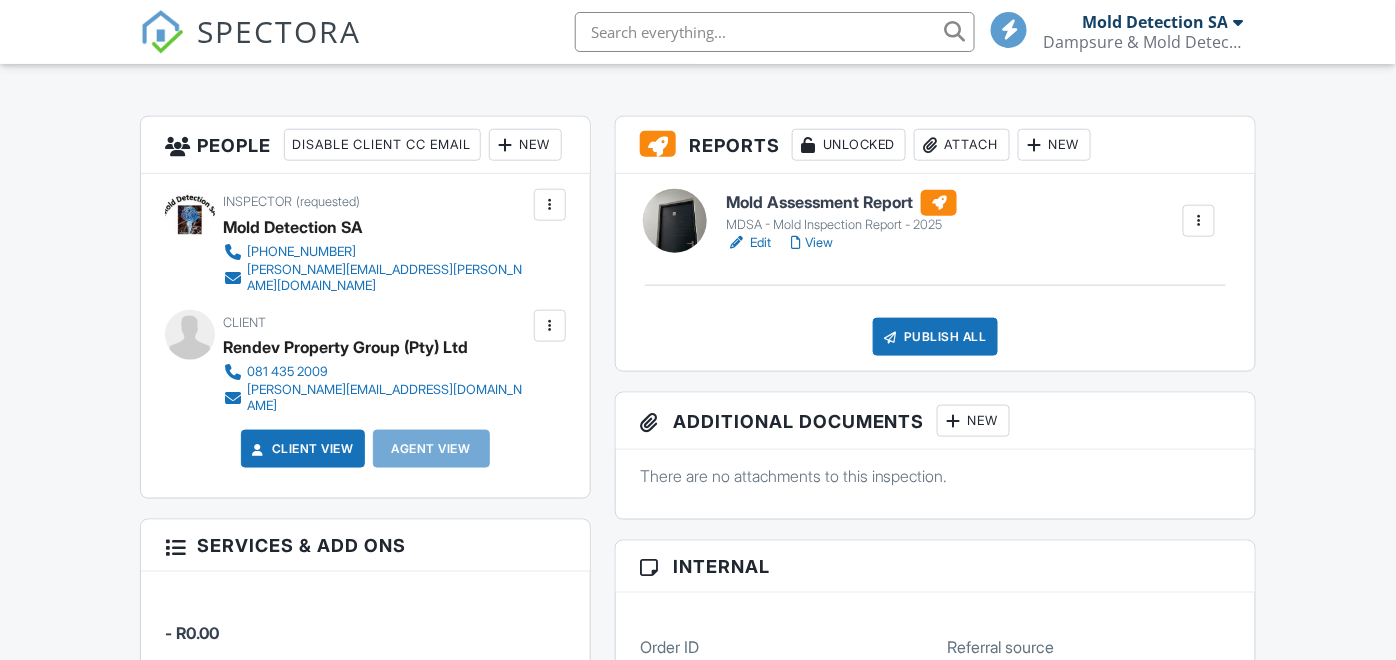 click on "Edit" at bounding box center [748, 243] 